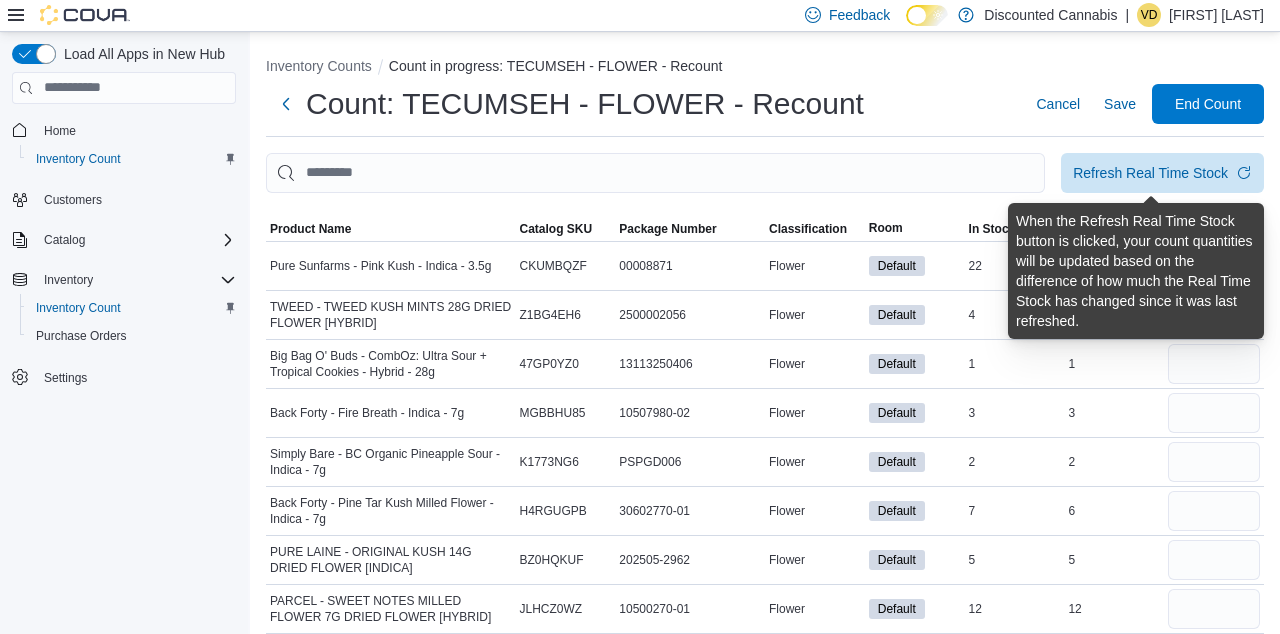 scroll, scrollTop: 0, scrollLeft: 0, axis: both 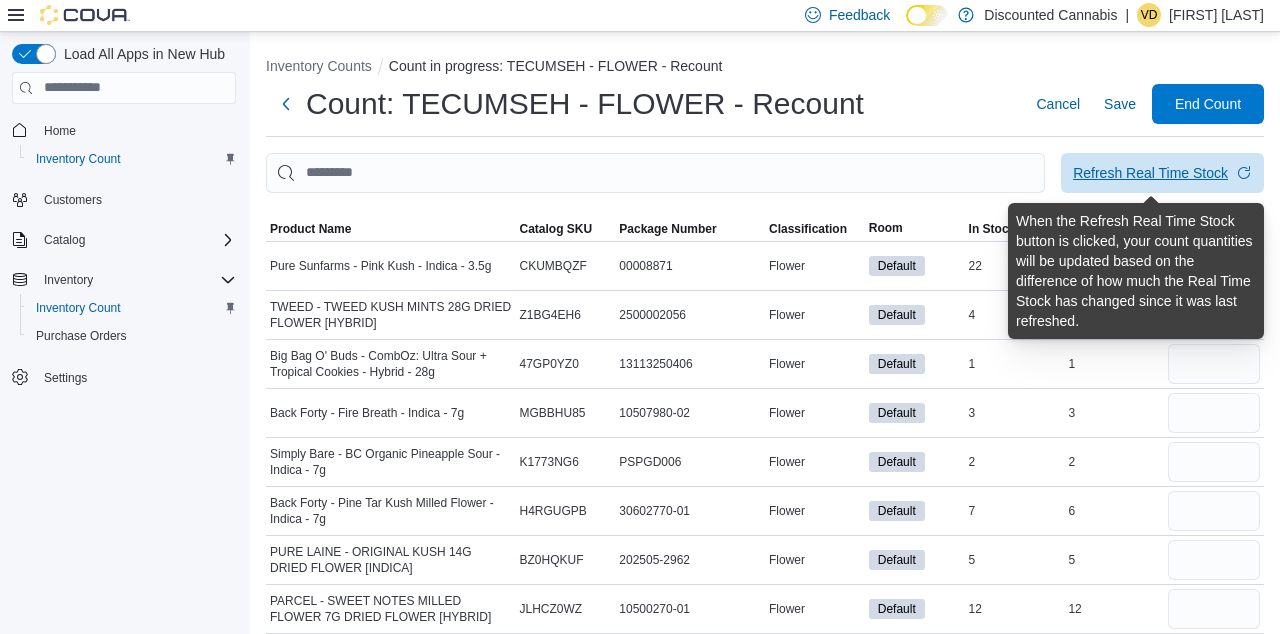 click on "Refresh Real Time Stock" at bounding box center [1150, 173] 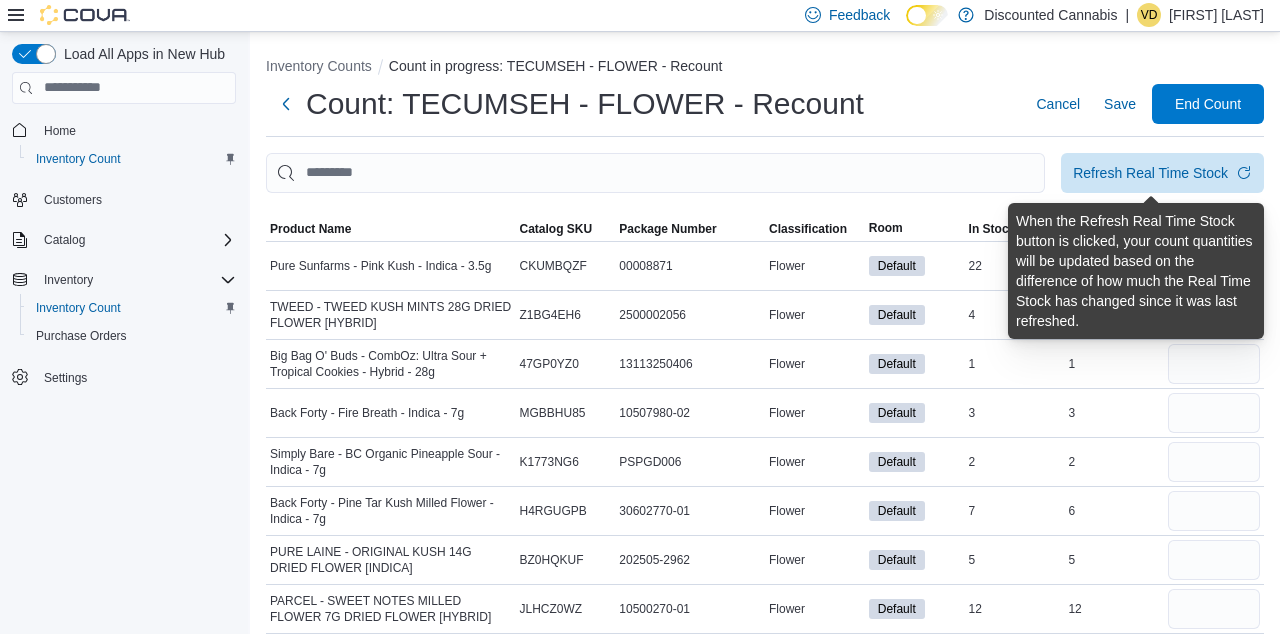 click on "Count: [CITY] - FLOWER - Recount  Cancel Save End Count" at bounding box center (765, 104) 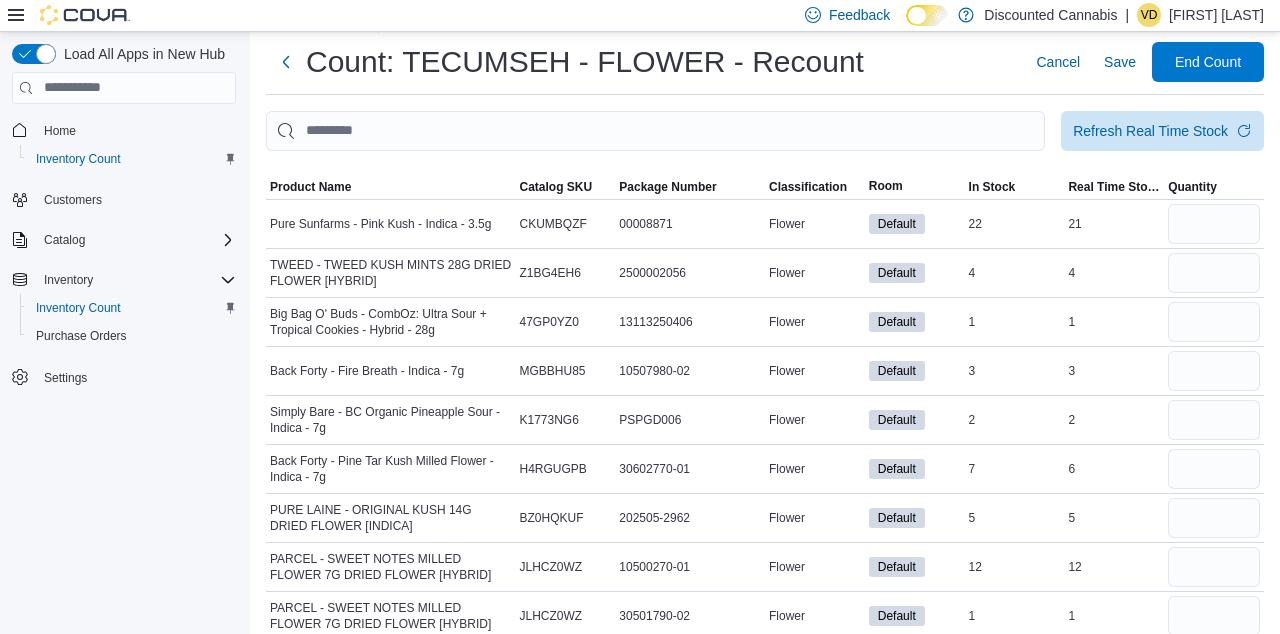 scroll, scrollTop: 41, scrollLeft: 0, axis: vertical 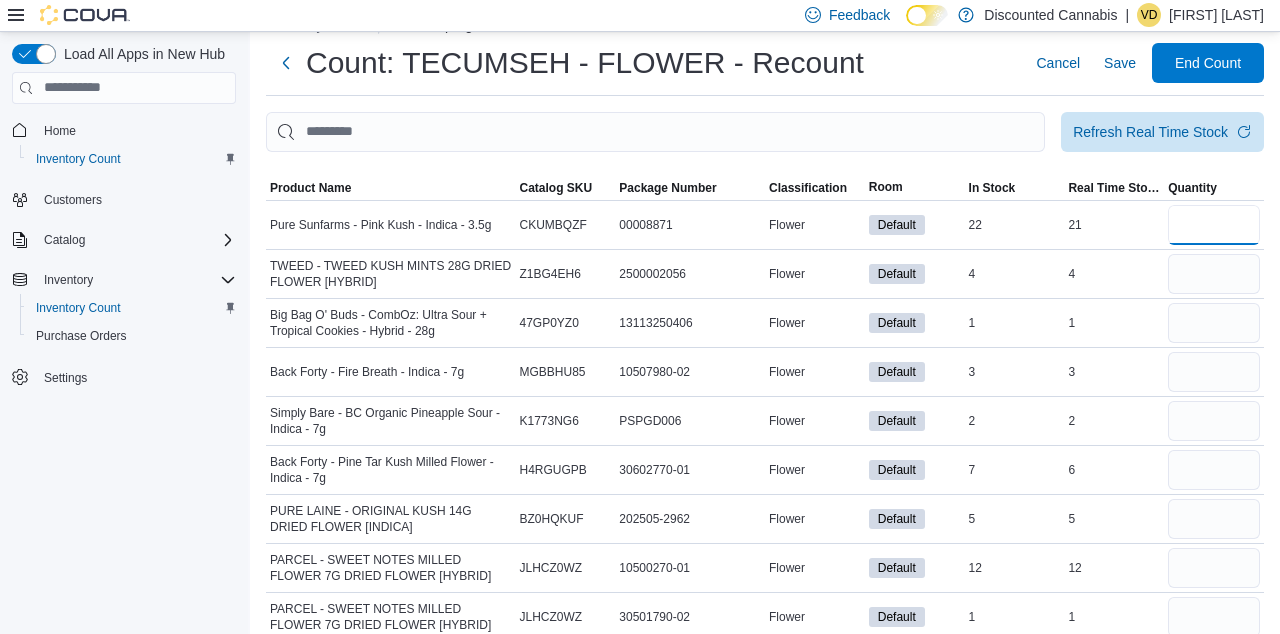 click at bounding box center (1214, 225) 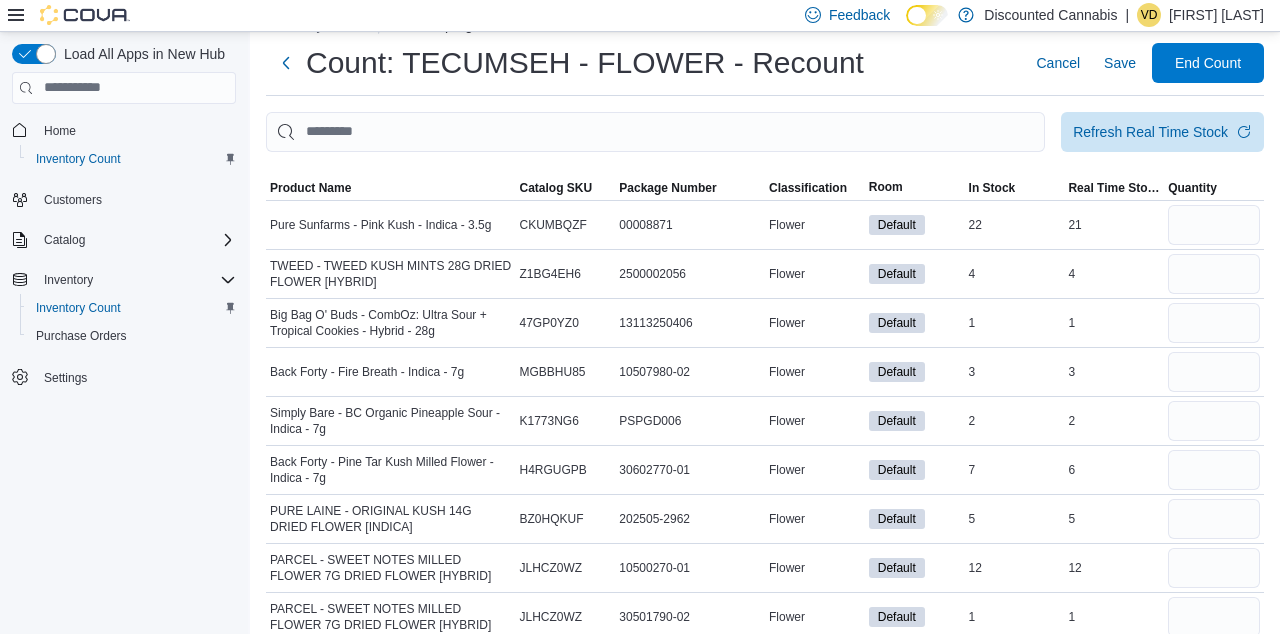 click on "Count: [CITY] - FLOWER - Recount  Cancel Save End Count" at bounding box center (765, 63) 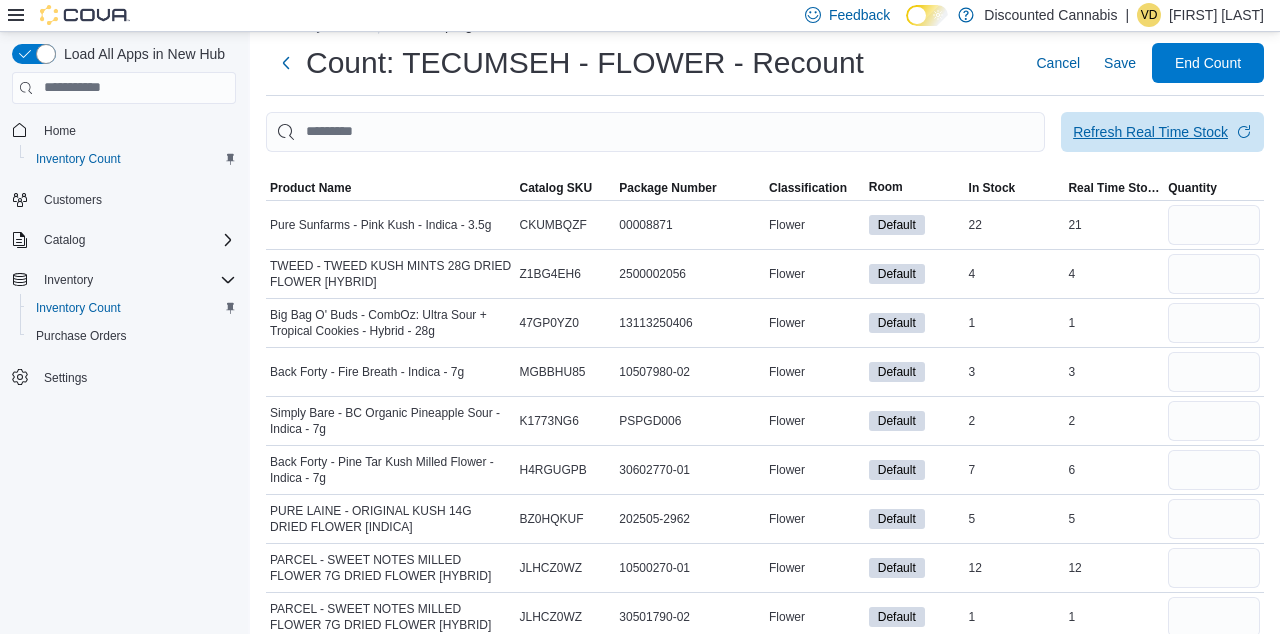 click on "Refresh Real Time Stock" at bounding box center (1150, 132) 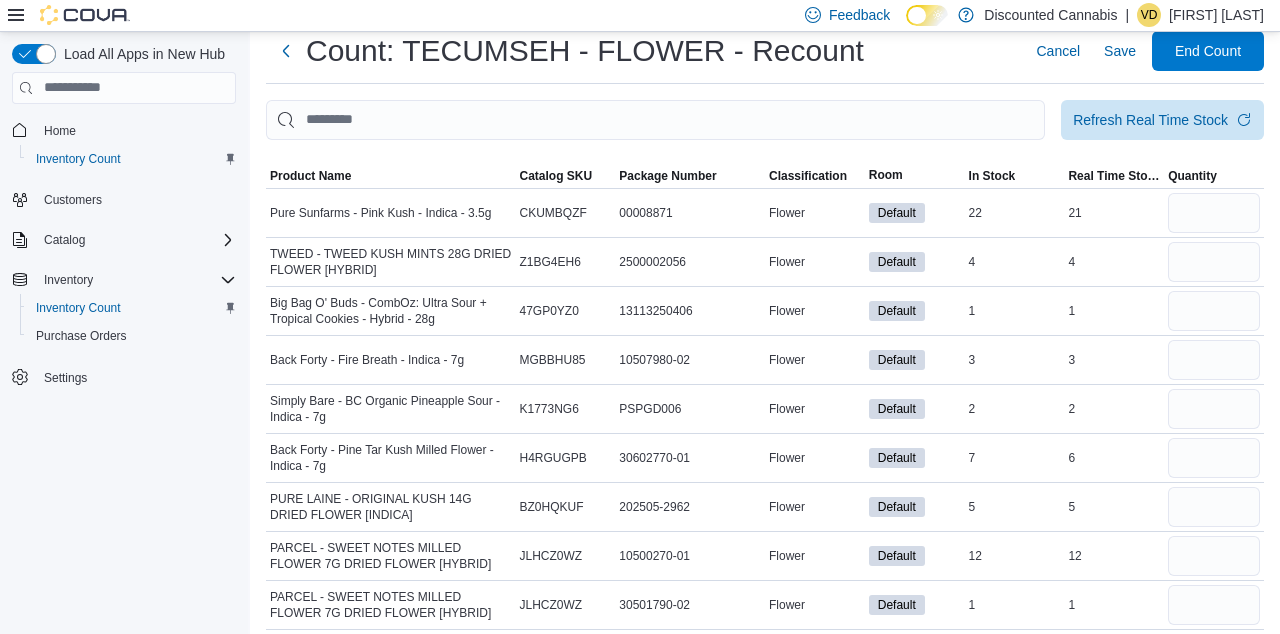 scroll, scrollTop: 52, scrollLeft: 0, axis: vertical 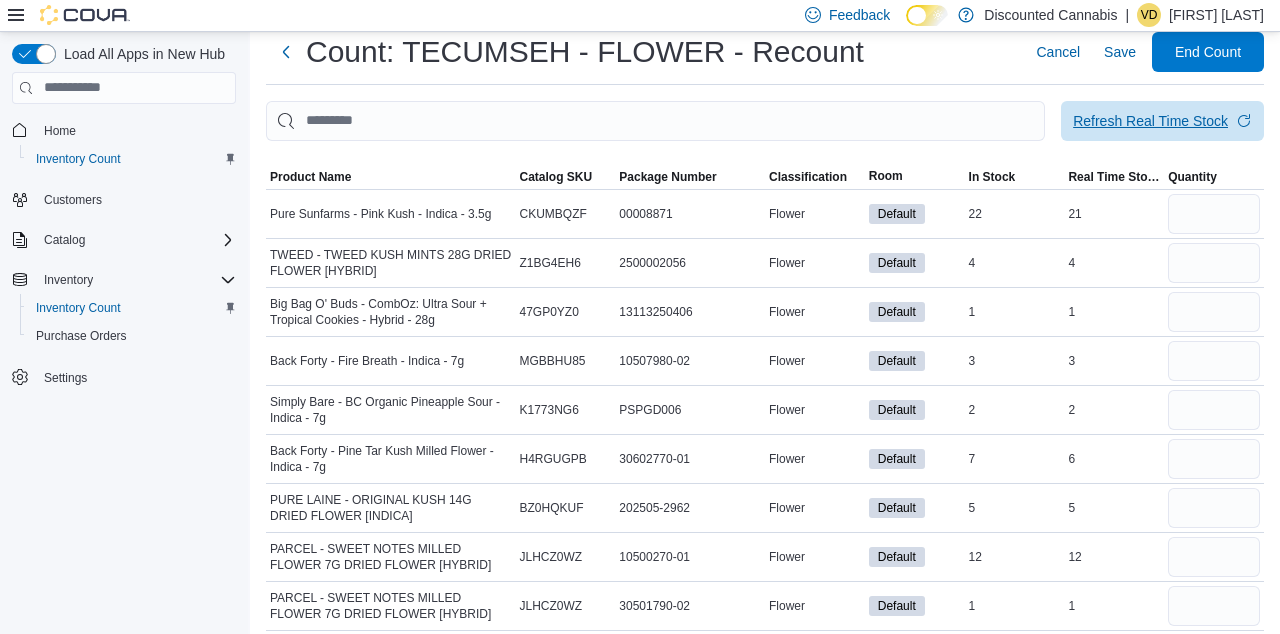 click on "Refresh Real Time Stock" at bounding box center (1162, 121) 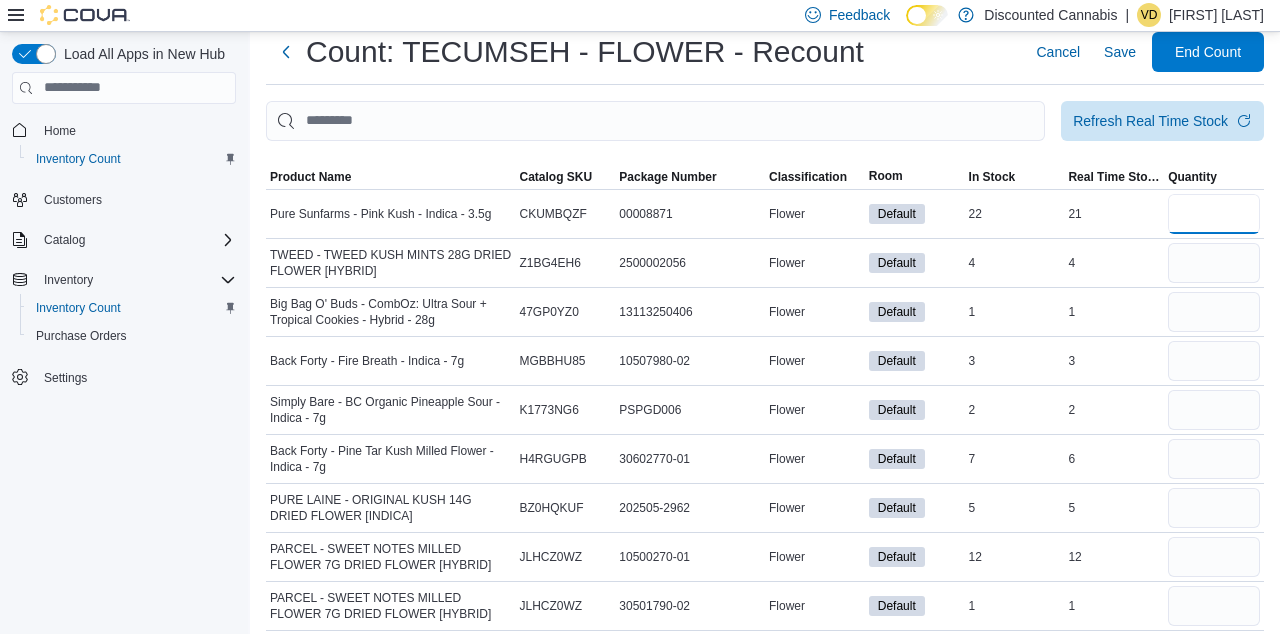 click at bounding box center [1214, 214] 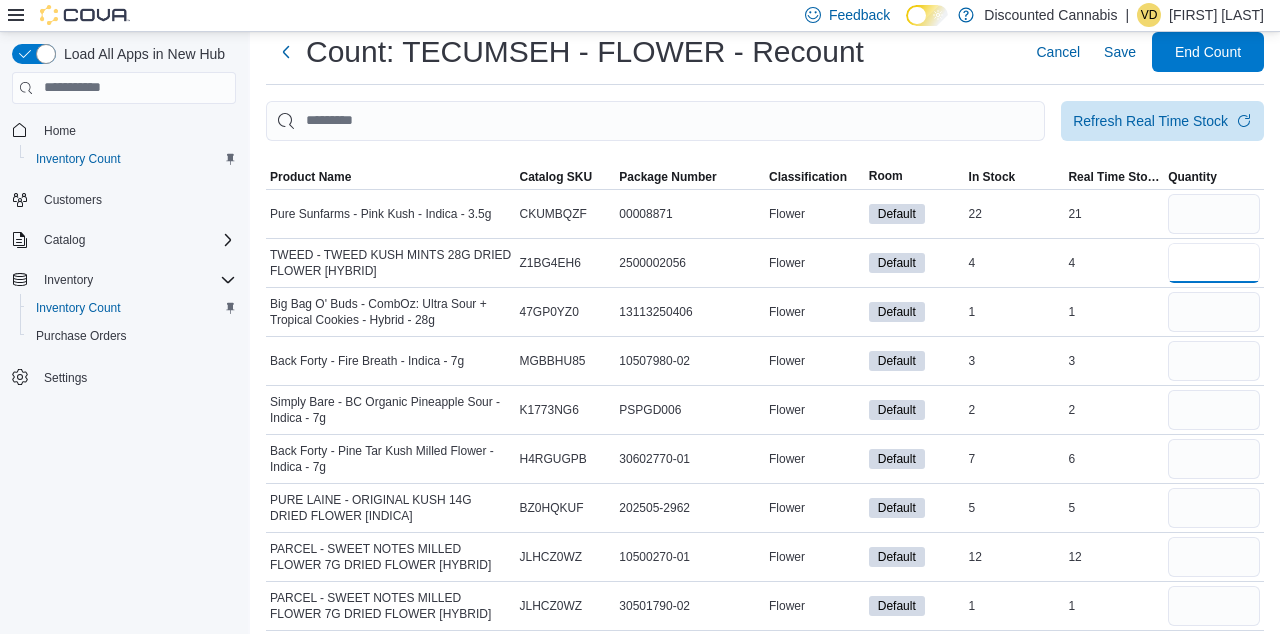 click at bounding box center (1214, 263) 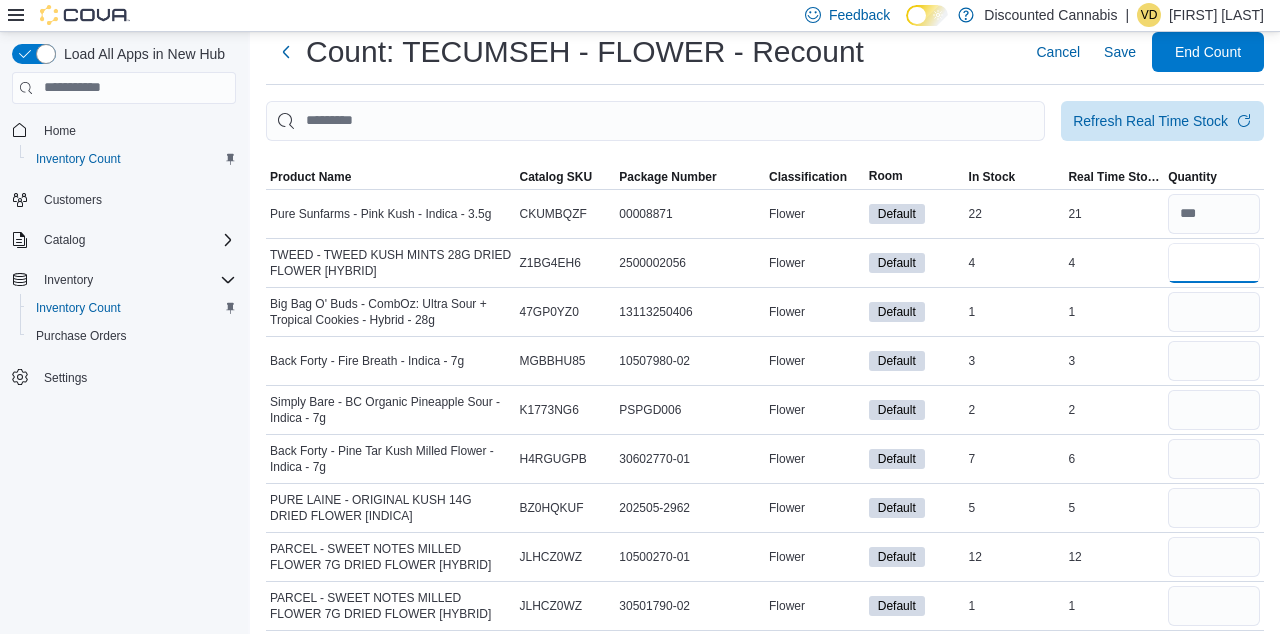 type on "*" 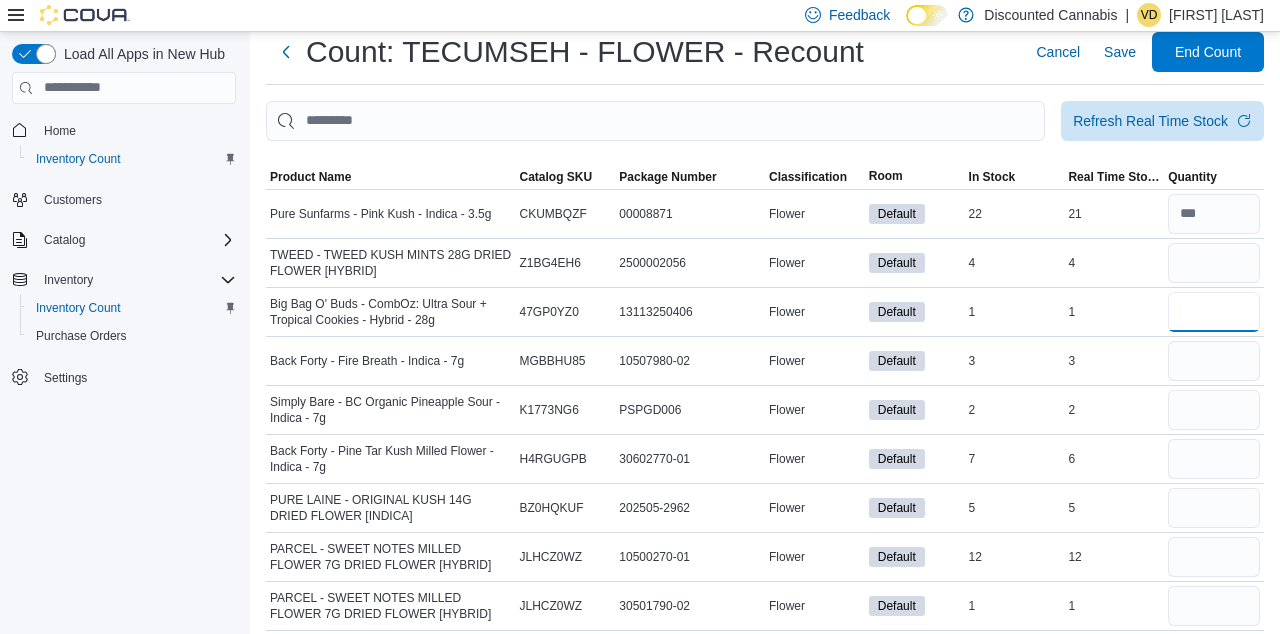 click at bounding box center (1214, 312) 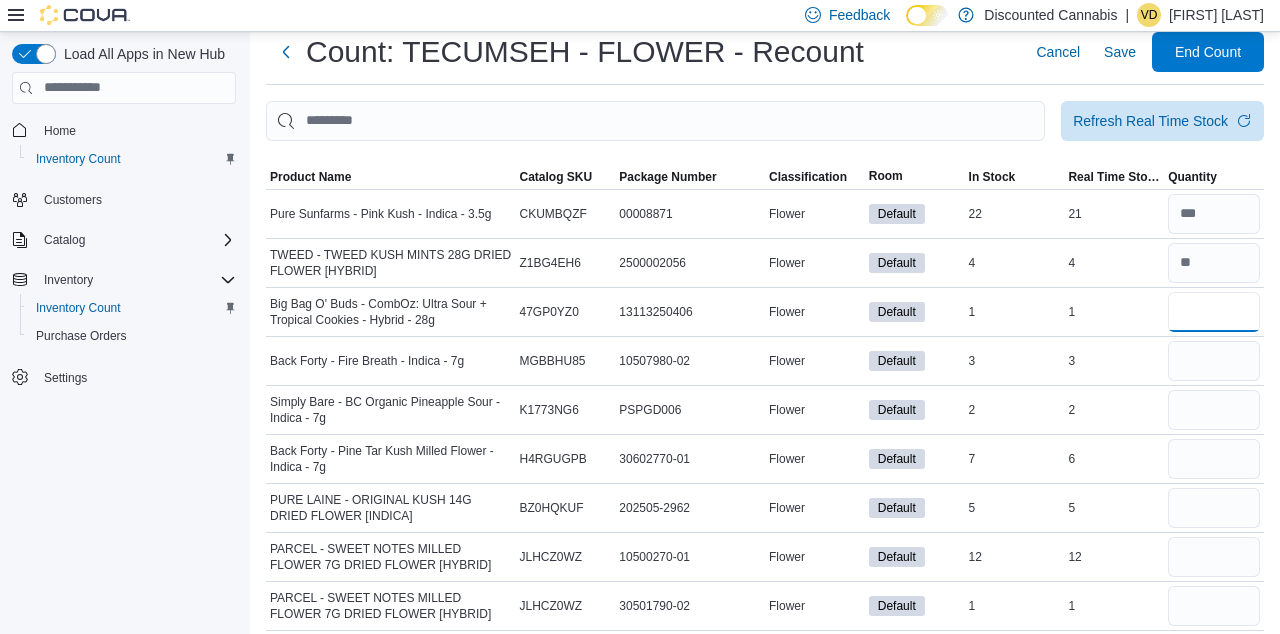 type on "*" 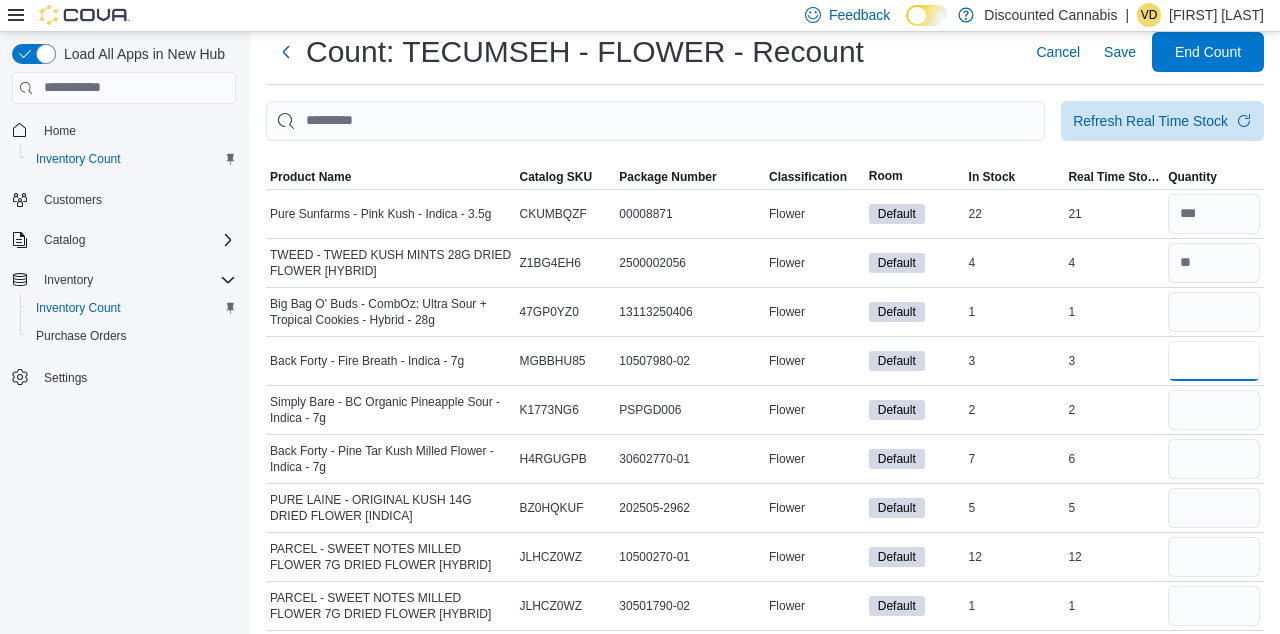 click at bounding box center (1214, 361) 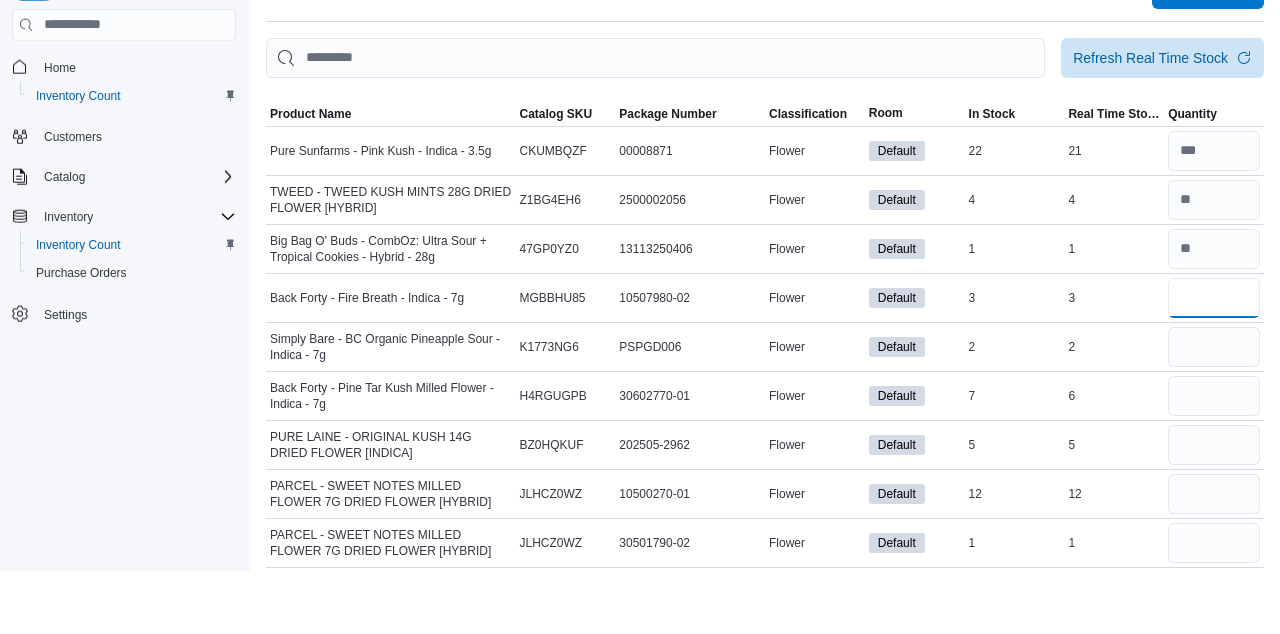 scroll, scrollTop: 52, scrollLeft: 0, axis: vertical 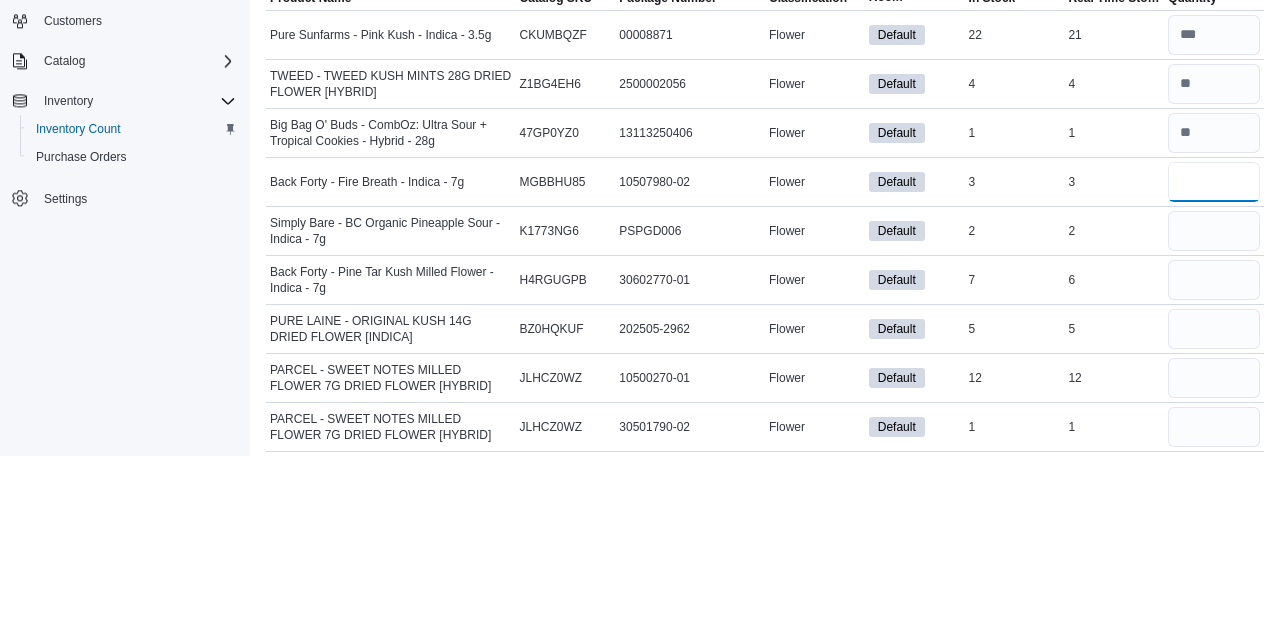 type on "*" 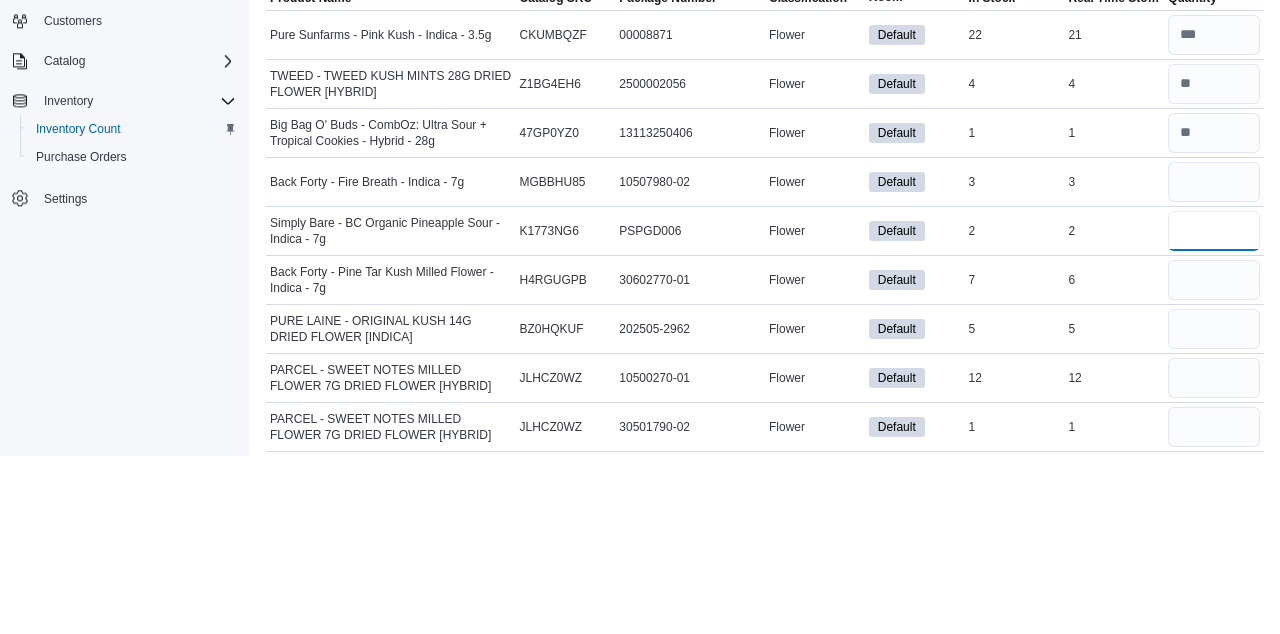 click at bounding box center (1214, 410) 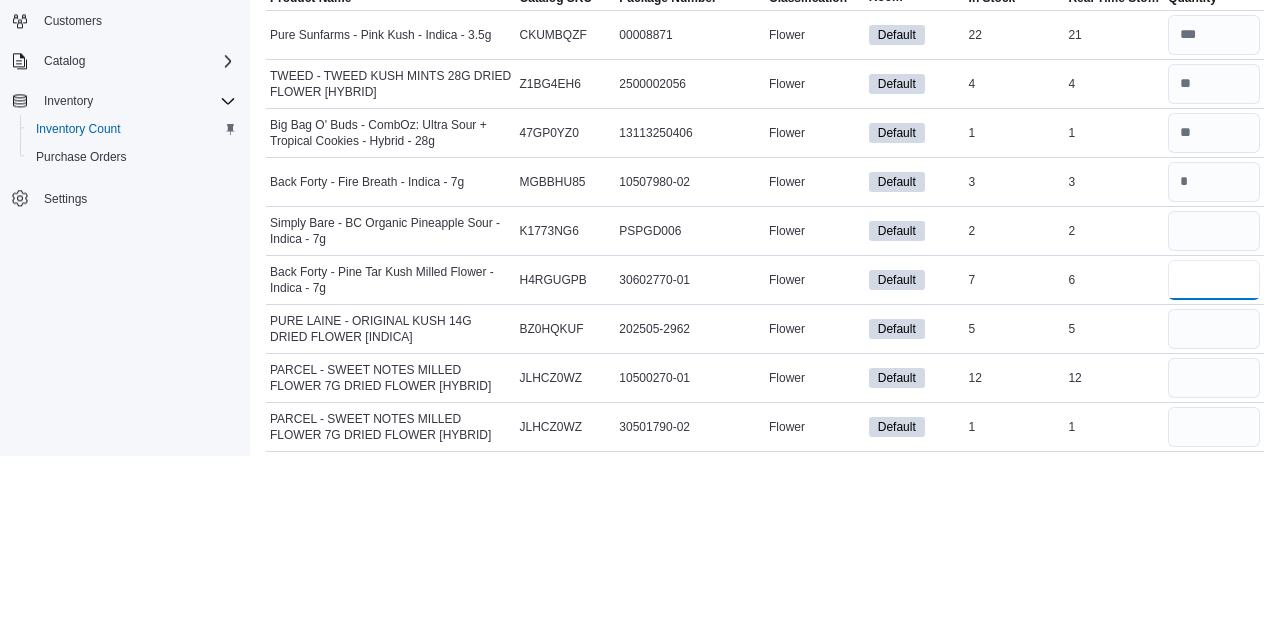 click at bounding box center [1214, 459] 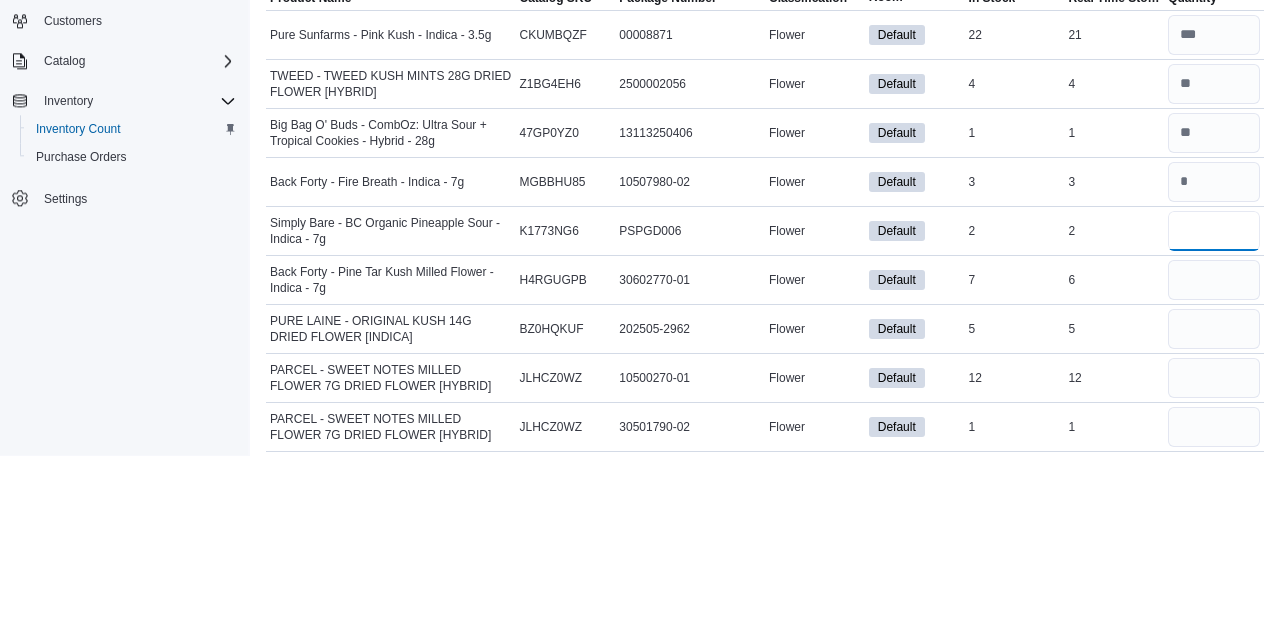 click at bounding box center [1214, 410] 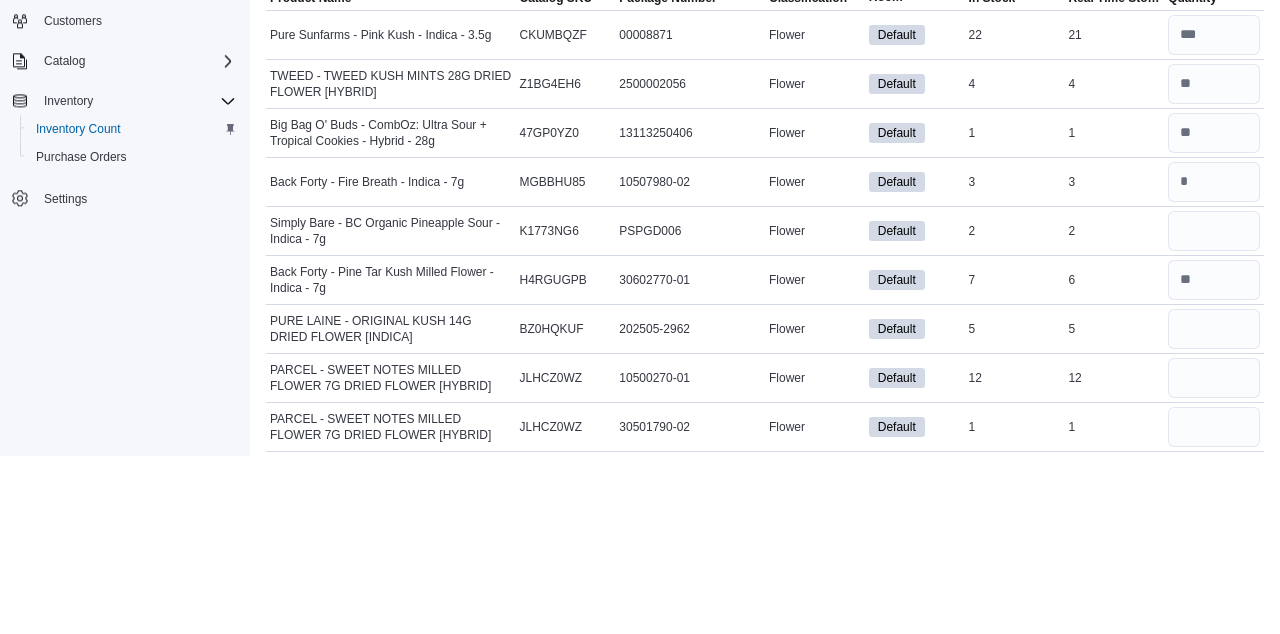 click on "Load All Apps in New Hub Home   Inventory Count   Customers   Catalog   Inventory   Inventory Count   Purchase Orders   Settings" at bounding box center [124, 336] 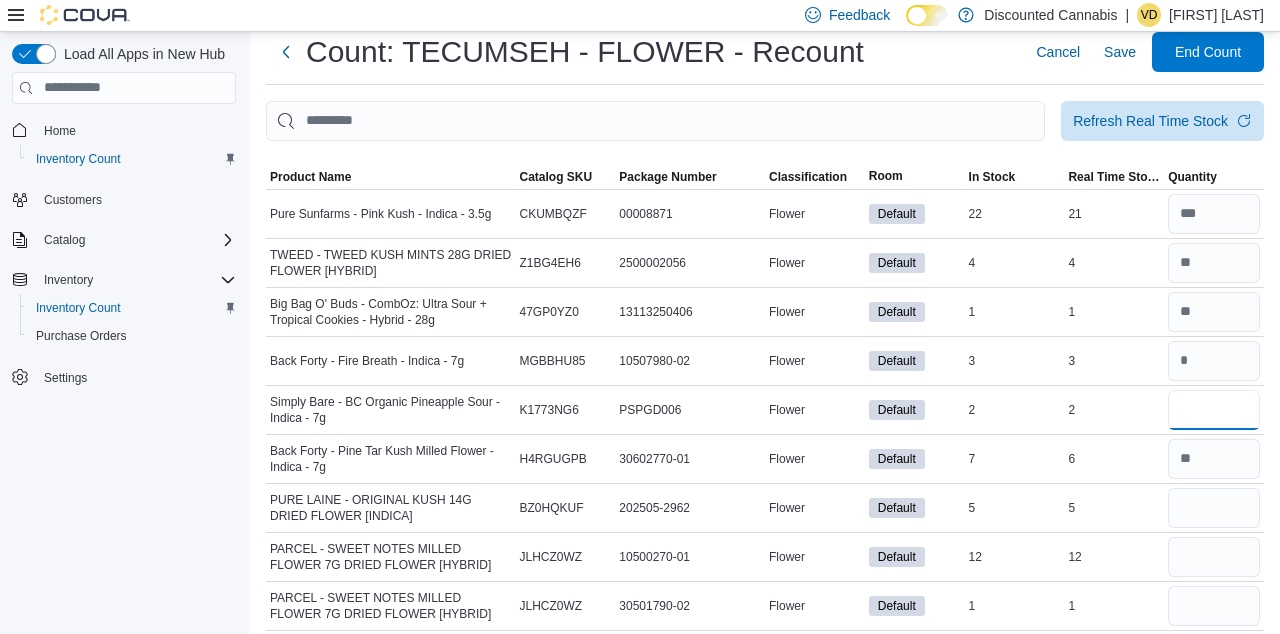 click at bounding box center [1214, 410] 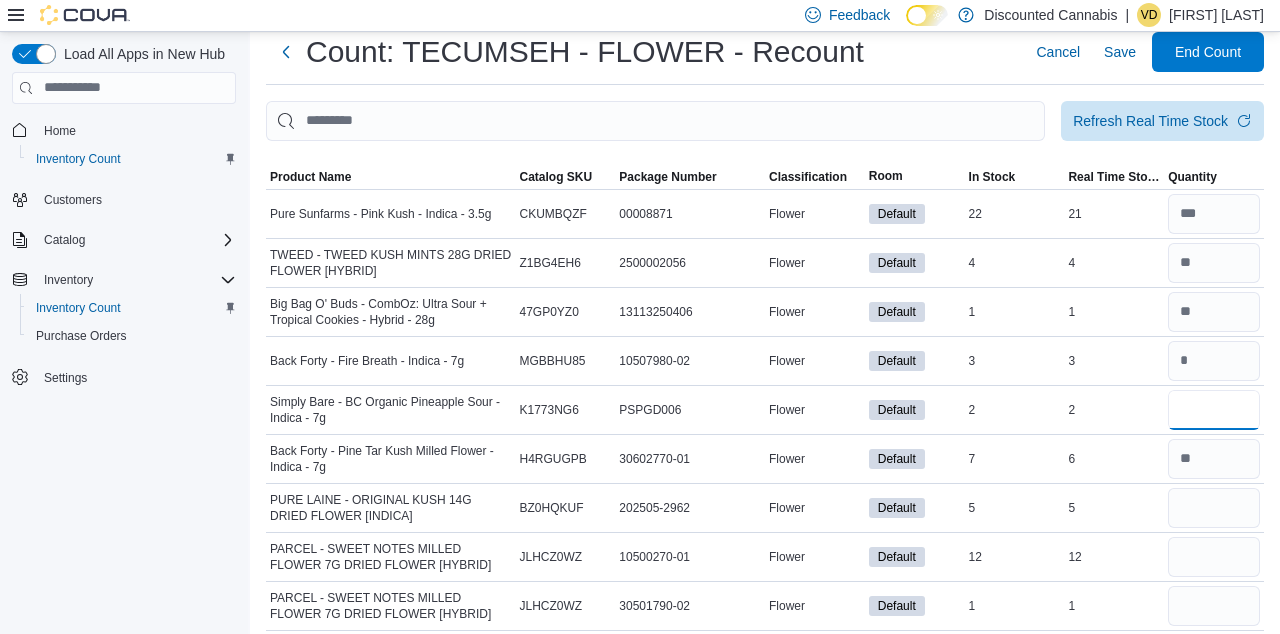 scroll, scrollTop: 52, scrollLeft: 0, axis: vertical 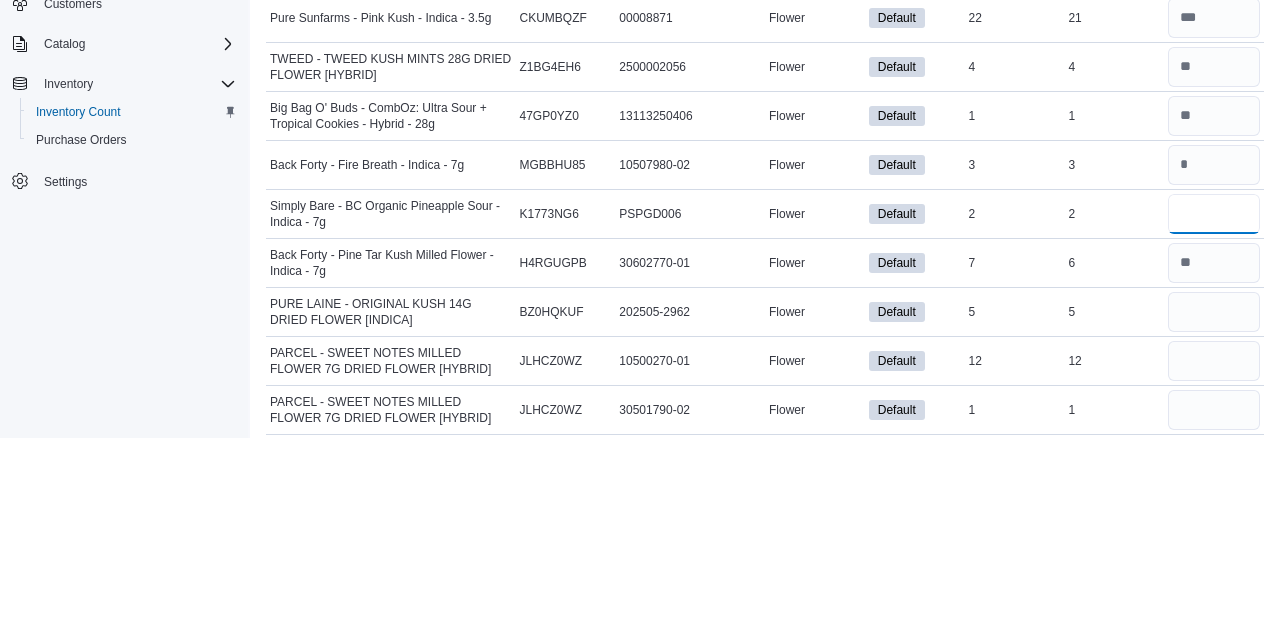 type on "*" 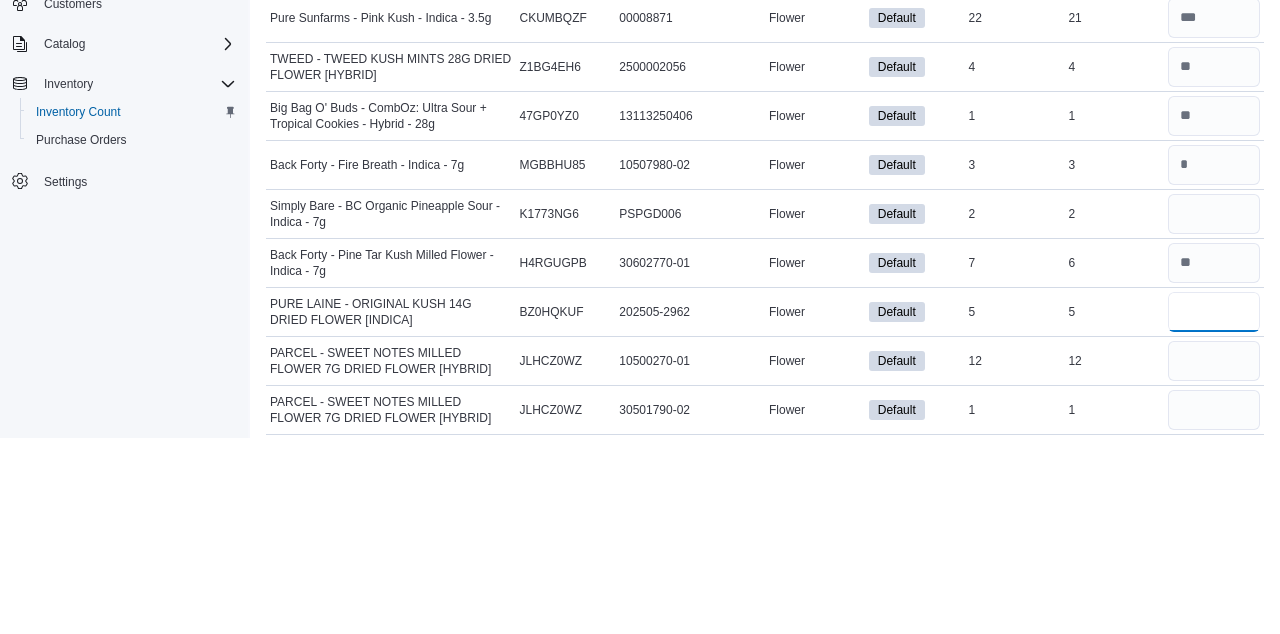 click at bounding box center (1214, 508) 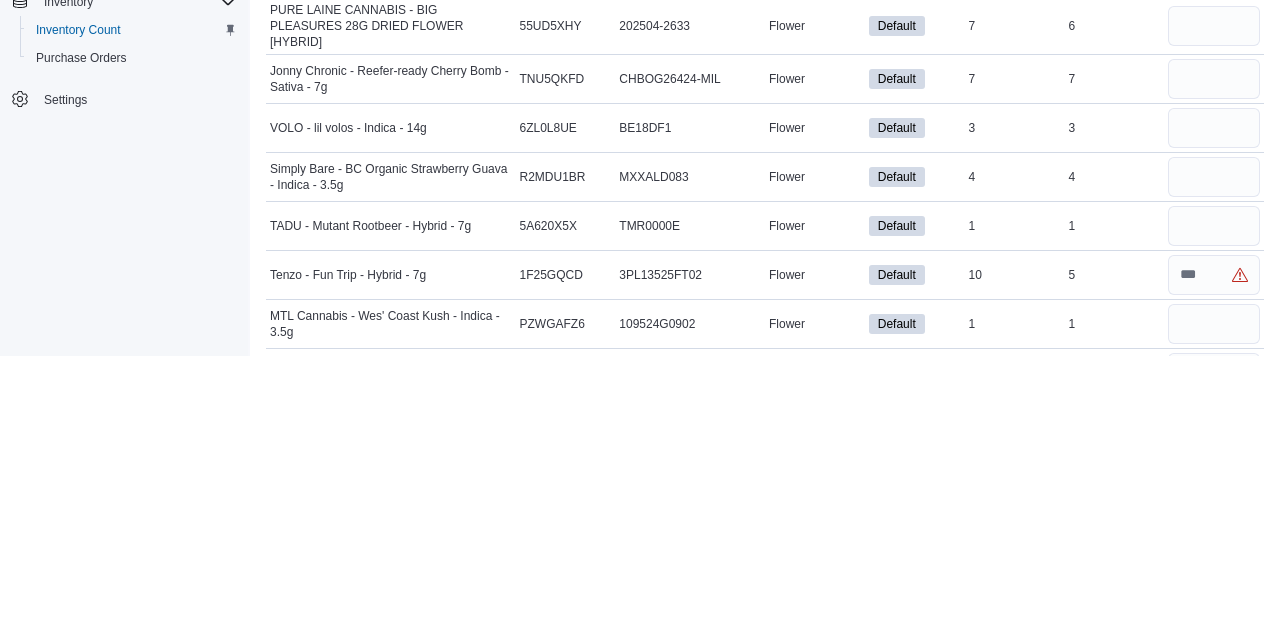 type on "*" 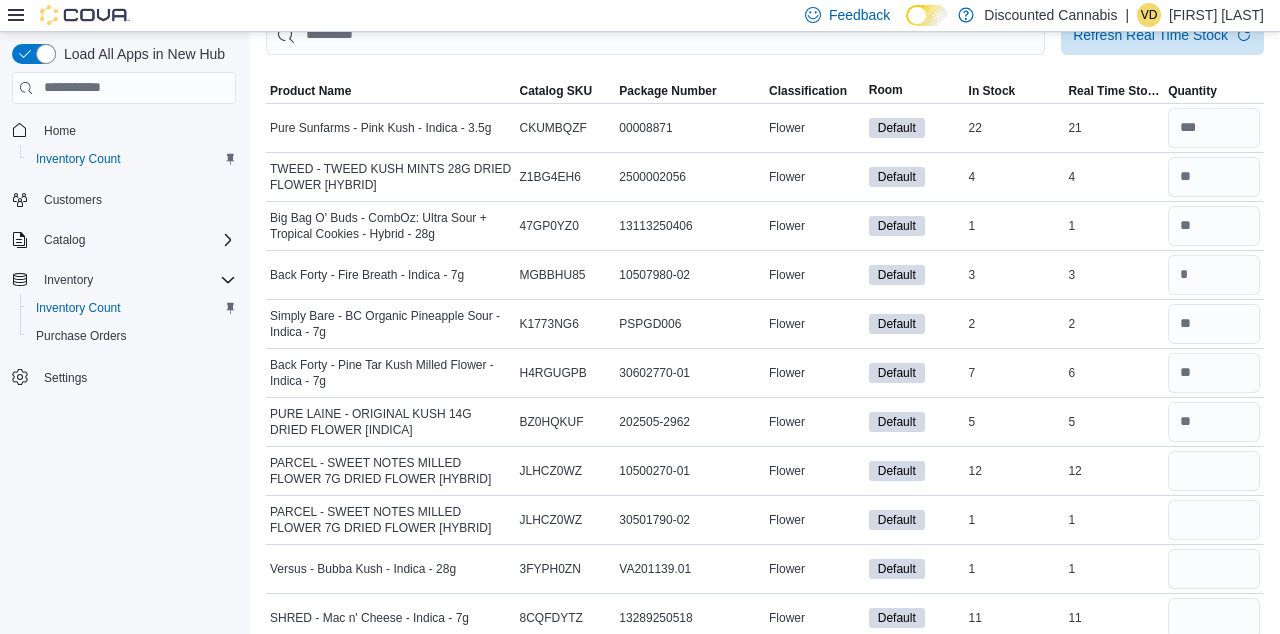 scroll, scrollTop: 139, scrollLeft: 0, axis: vertical 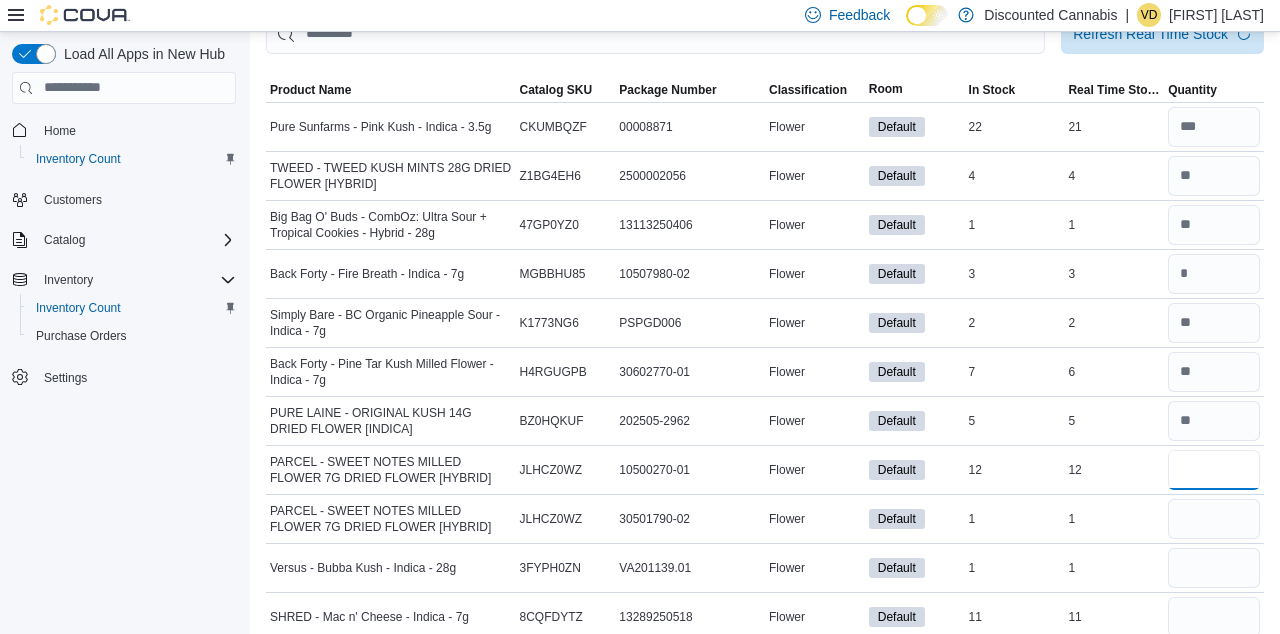 click at bounding box center (1214, 470) 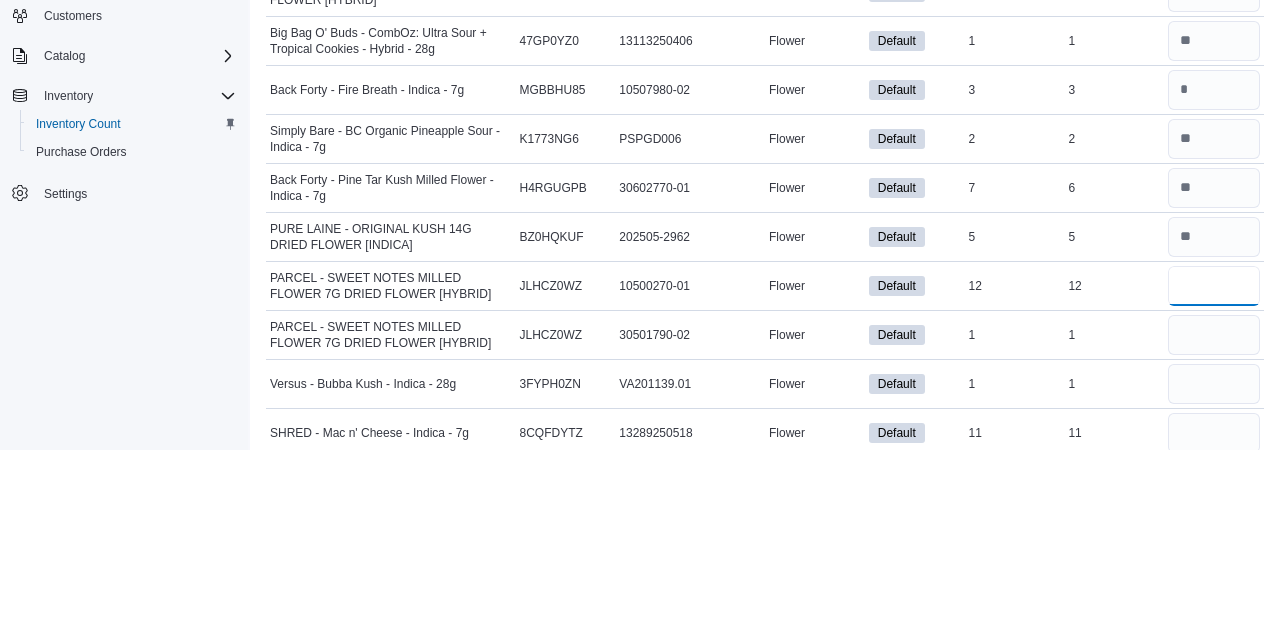 scroll, scrollTop: 154, scrollLeft: 0, axis: vertical 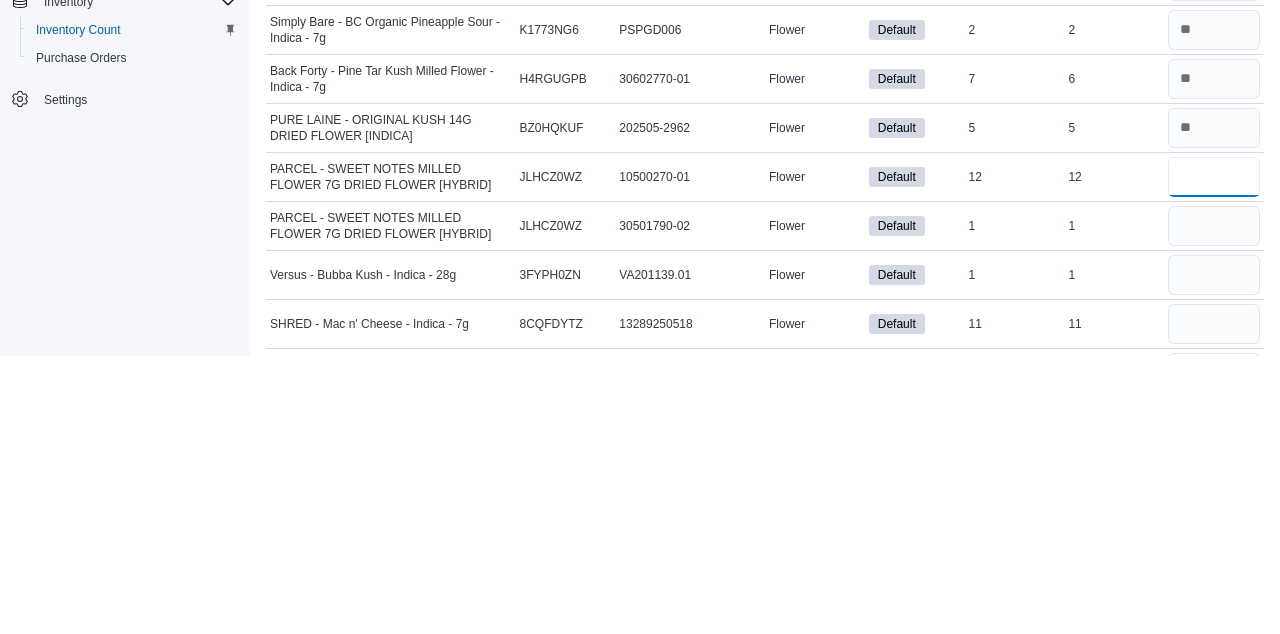 type on "**" 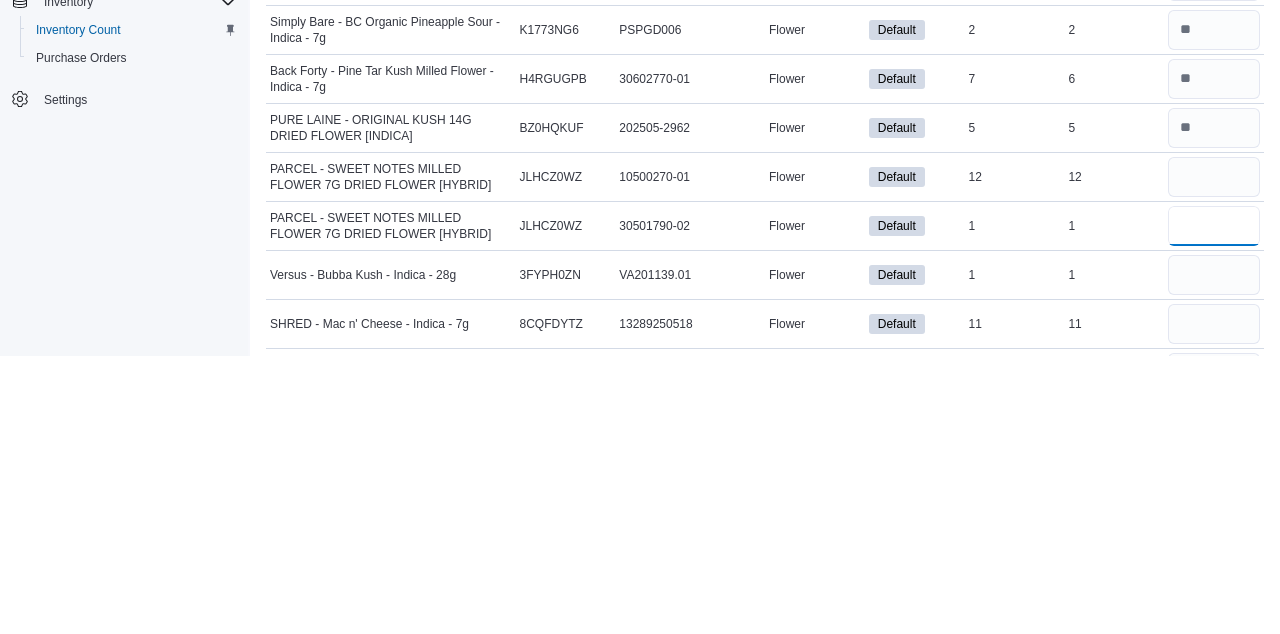 click at bounding box center (1214, 504) 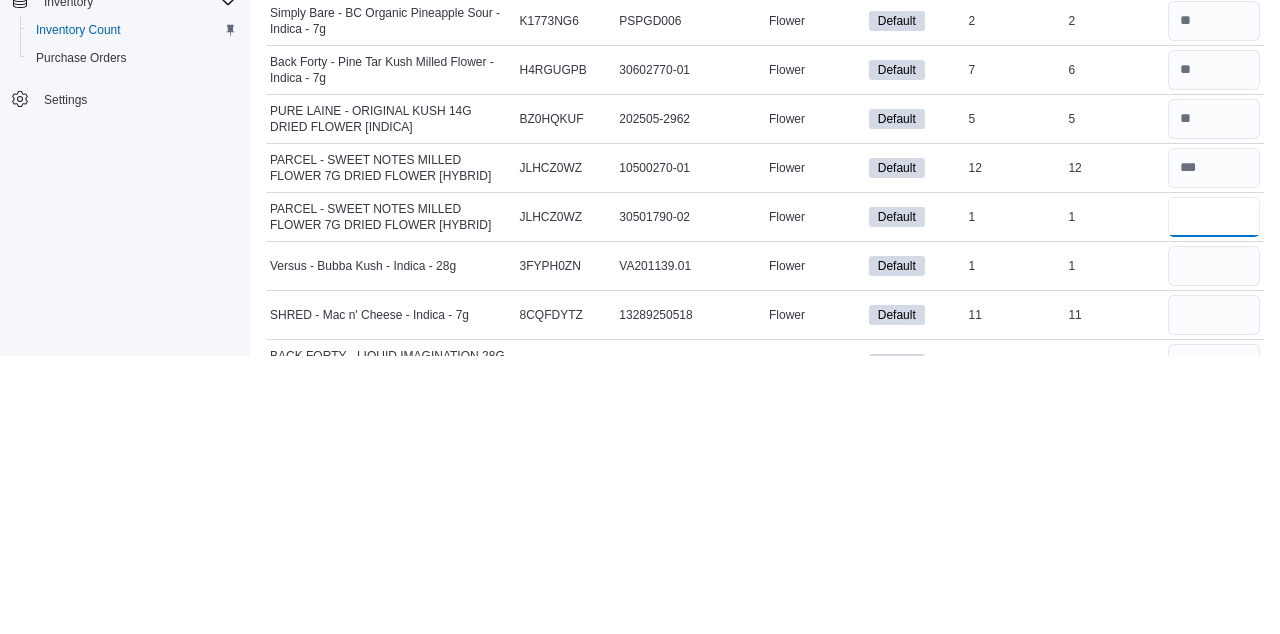 scroll, scrollTop: 164, scrollLeft: 0, axis: vertical 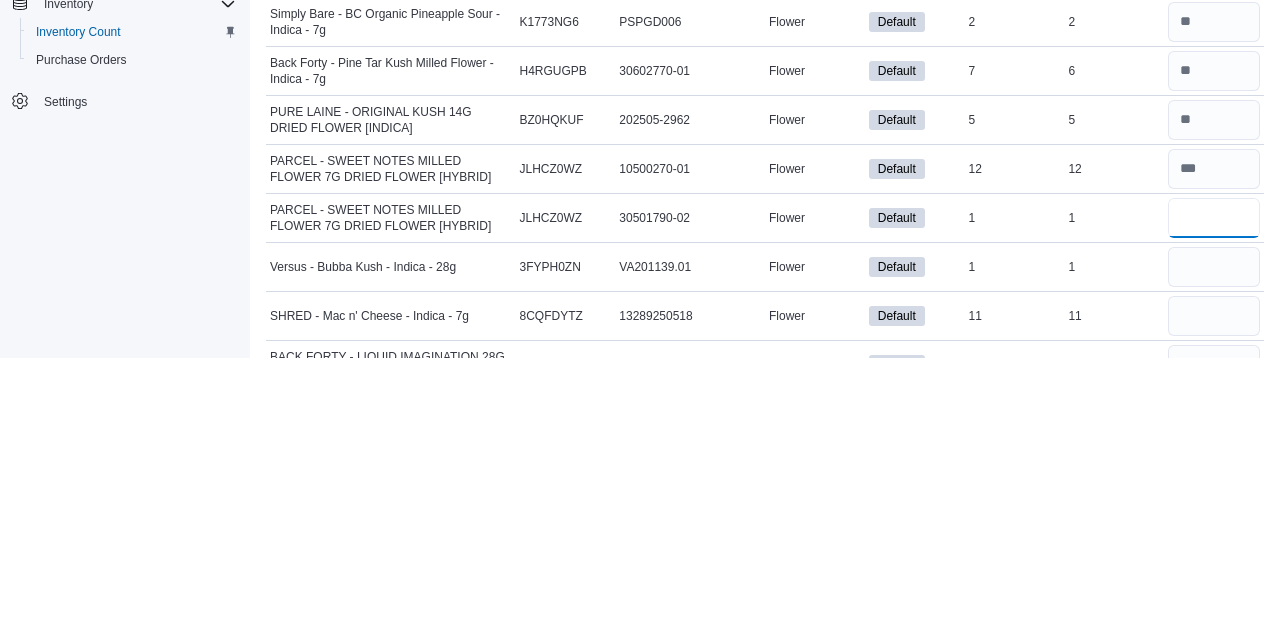 type on "*" 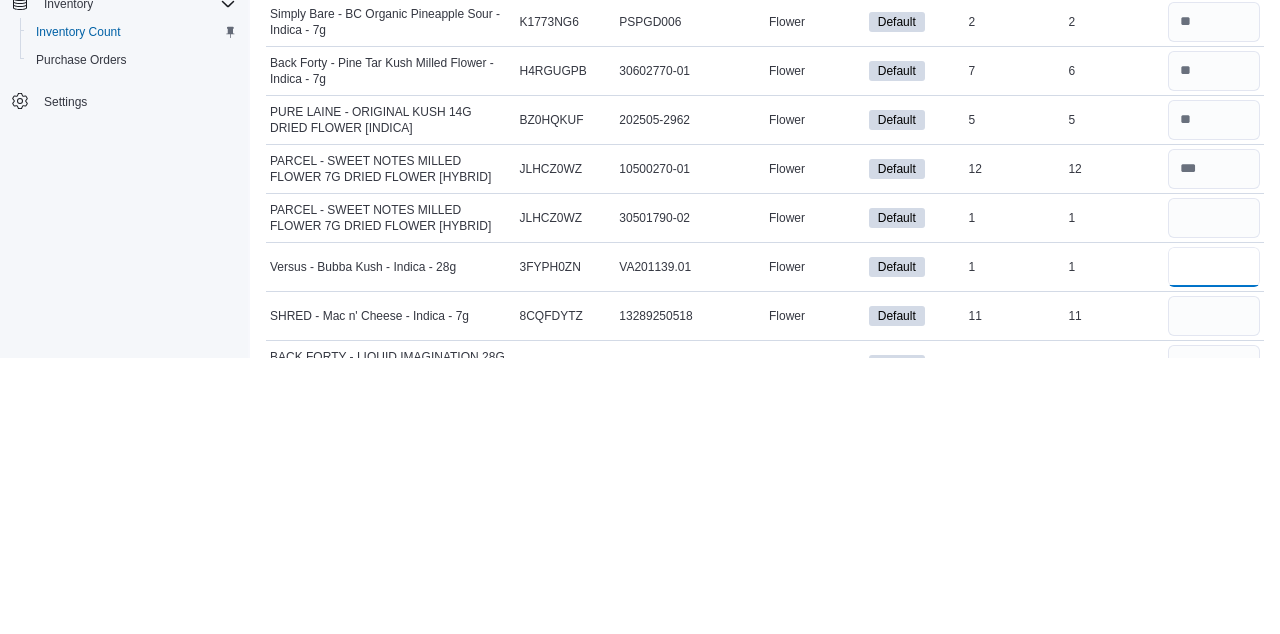click at bounding box center [1214, 543] 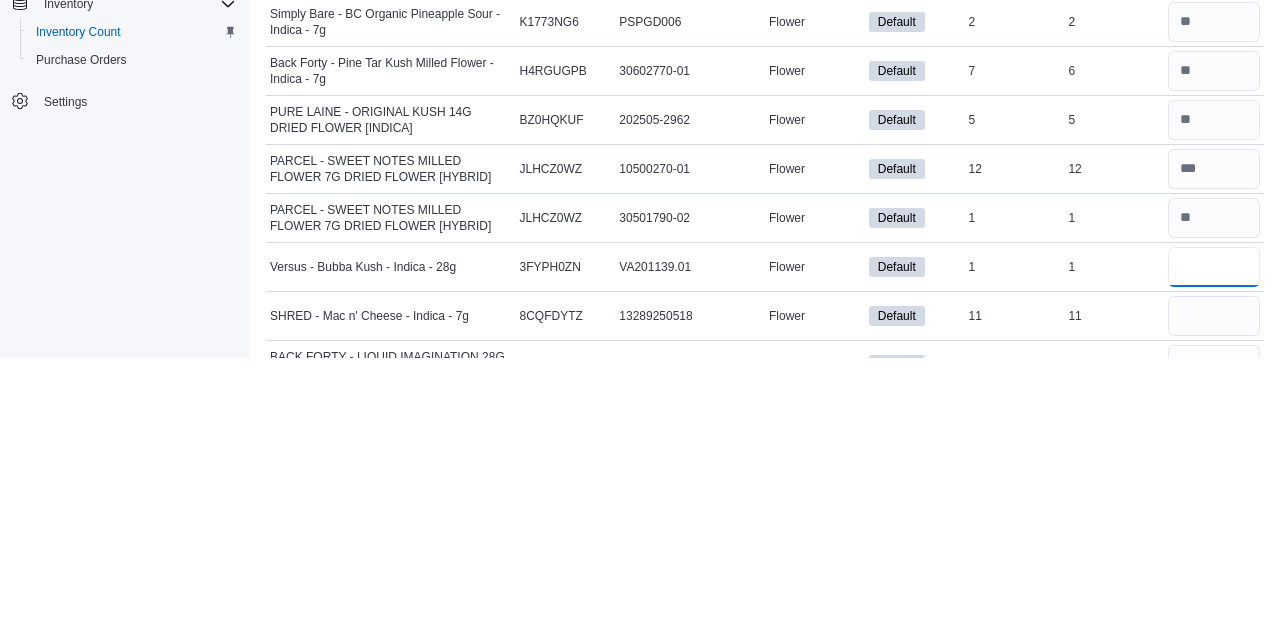 type on "*" 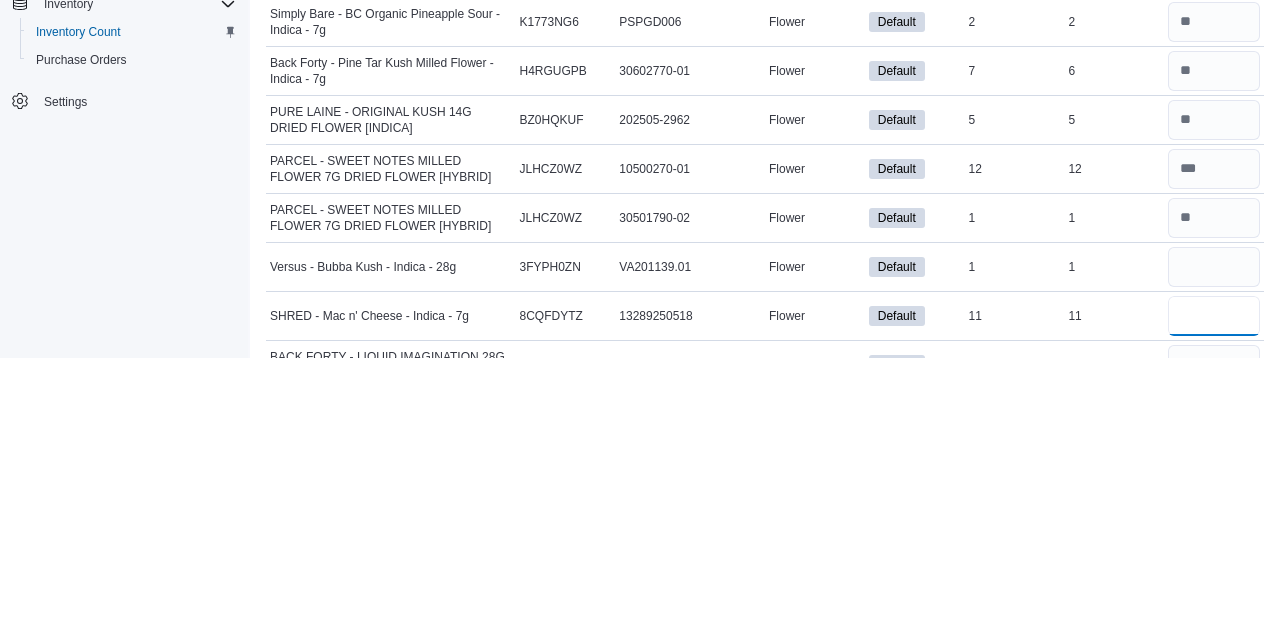 click at bounding box center [1214, 592] 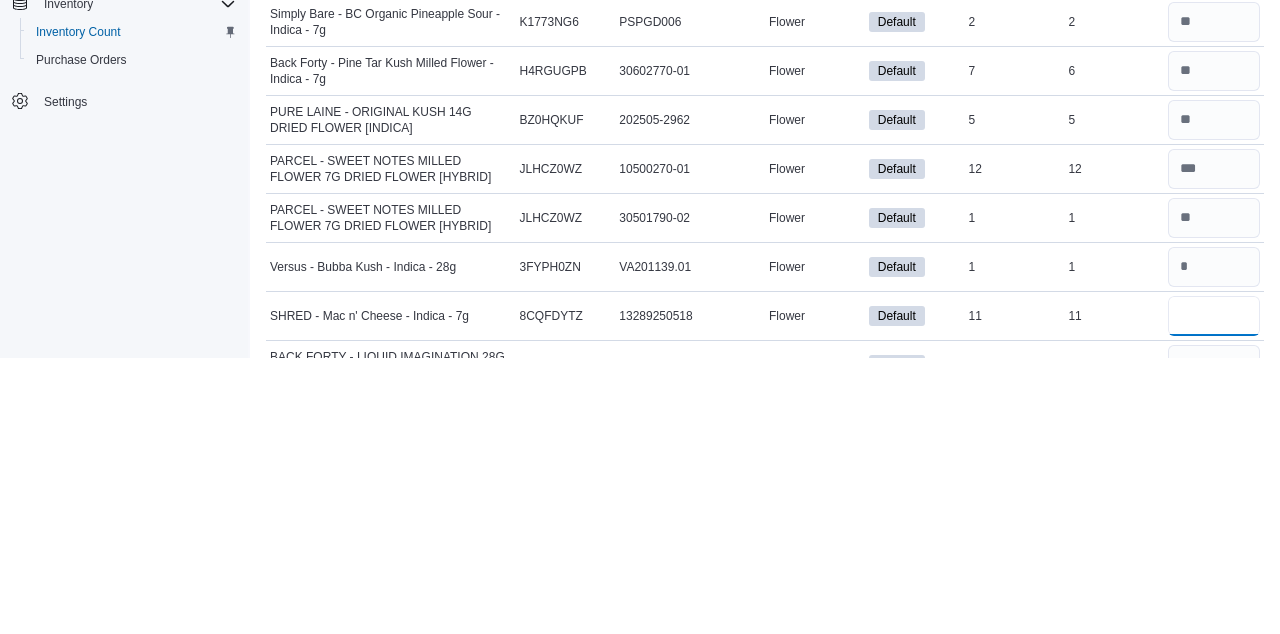type on "*" 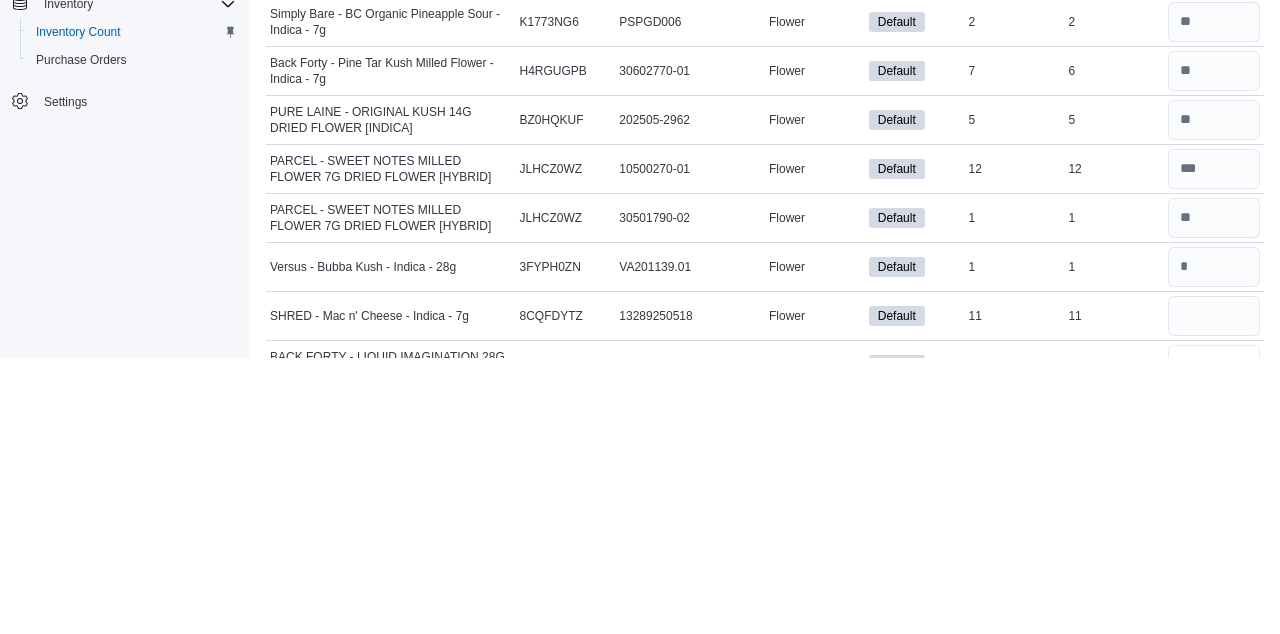 click at bounding box center [1214, 641] 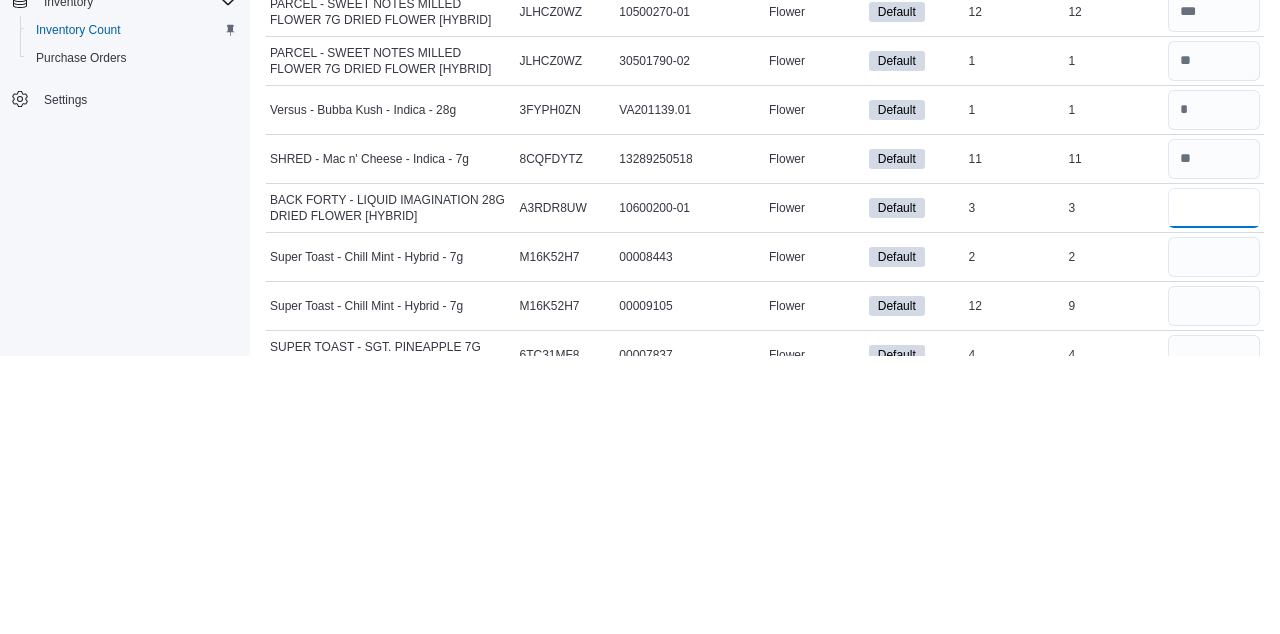 type on "*" 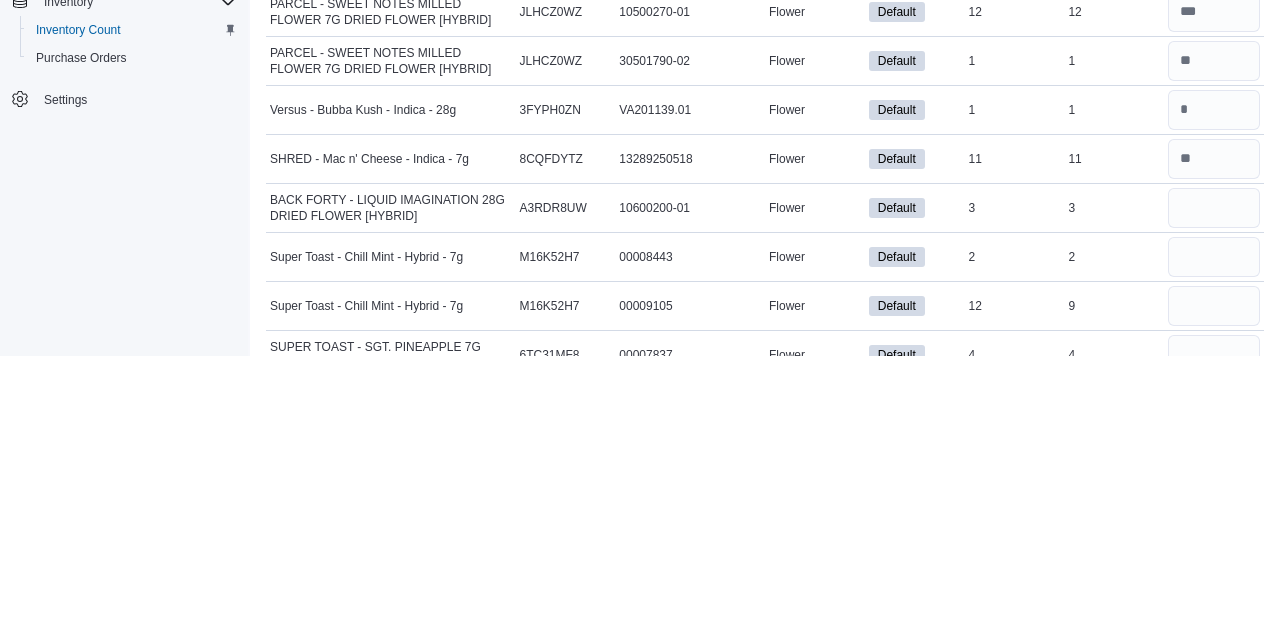 type 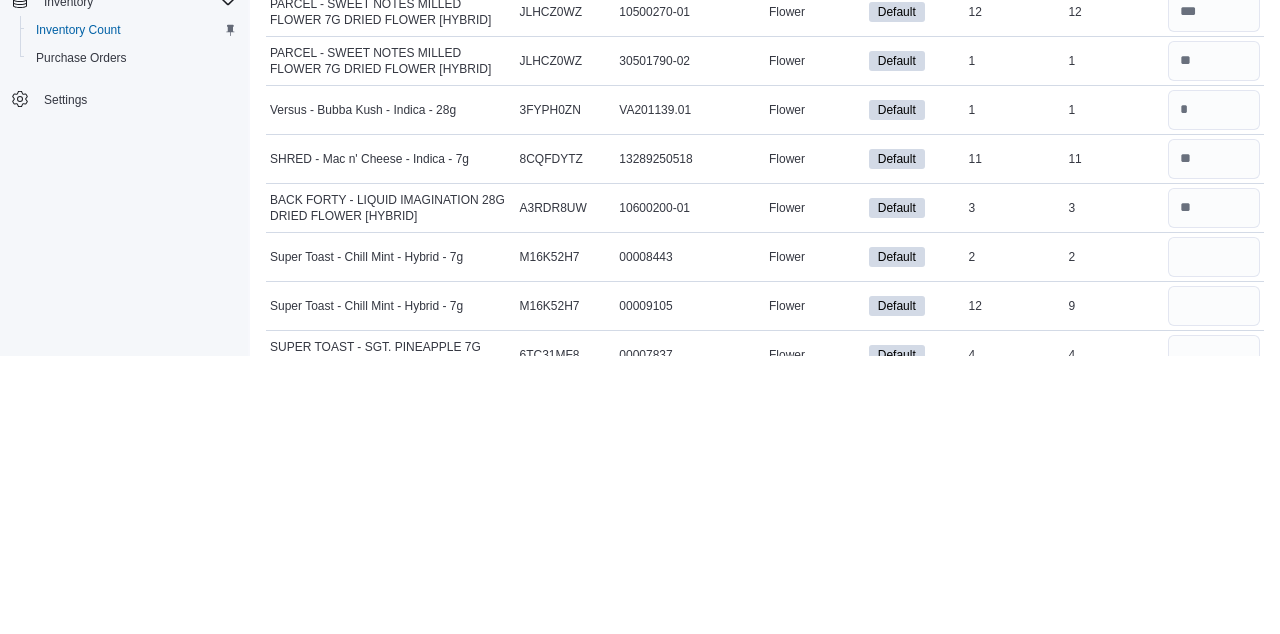 scroll, scrollTop: 319, scrollLeft: 0, axis: vertical 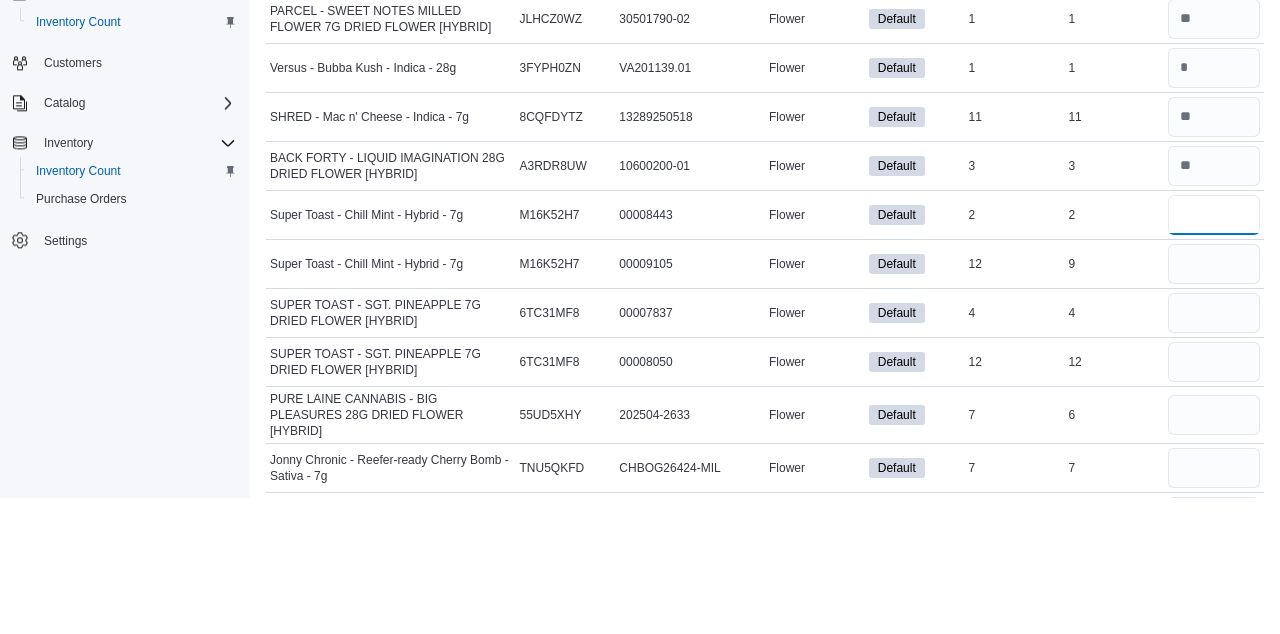 click at bounding box center [1214, 352] 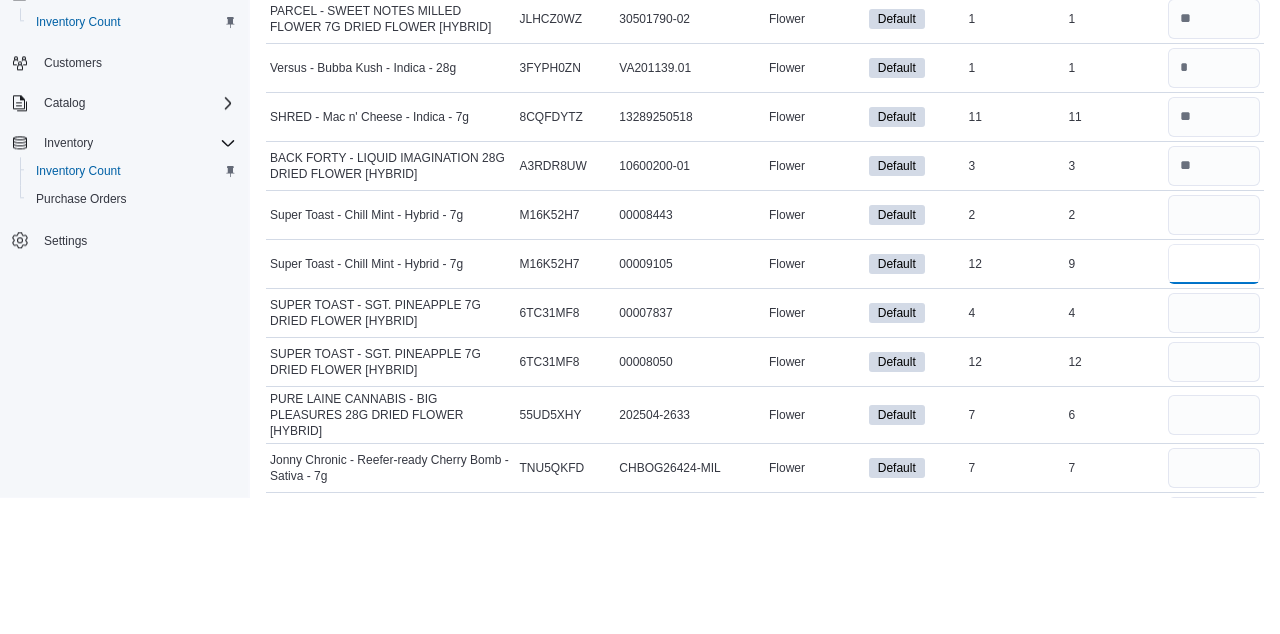 click at bounding box center (1214, 401) 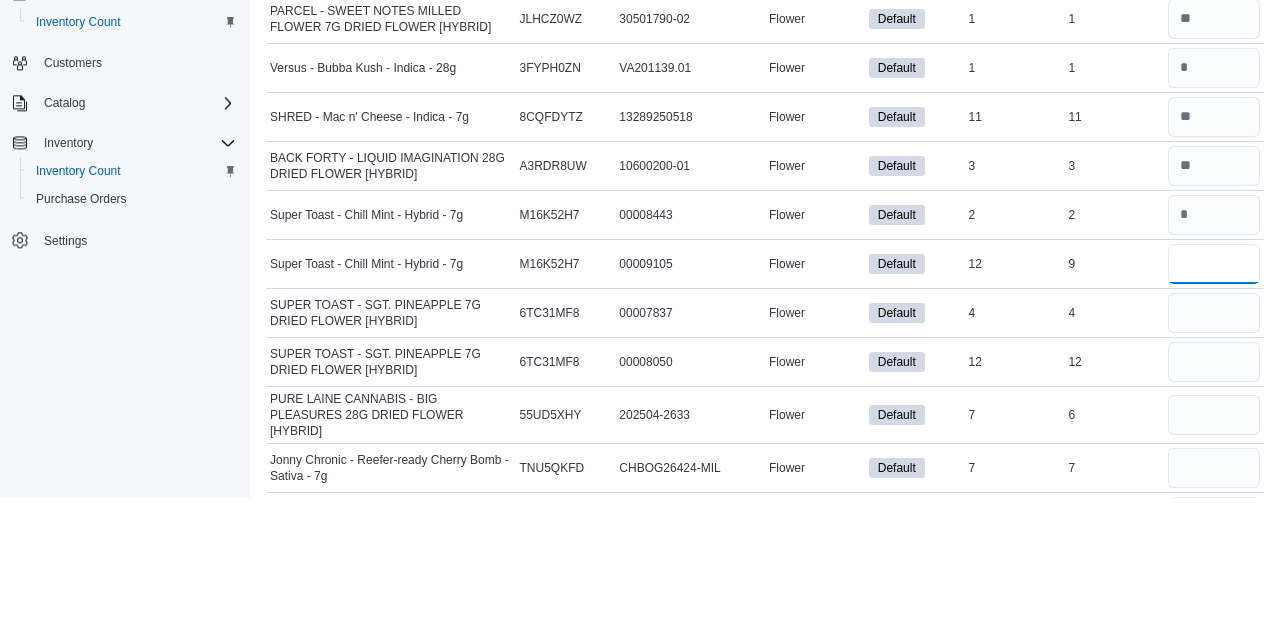 type on "*" 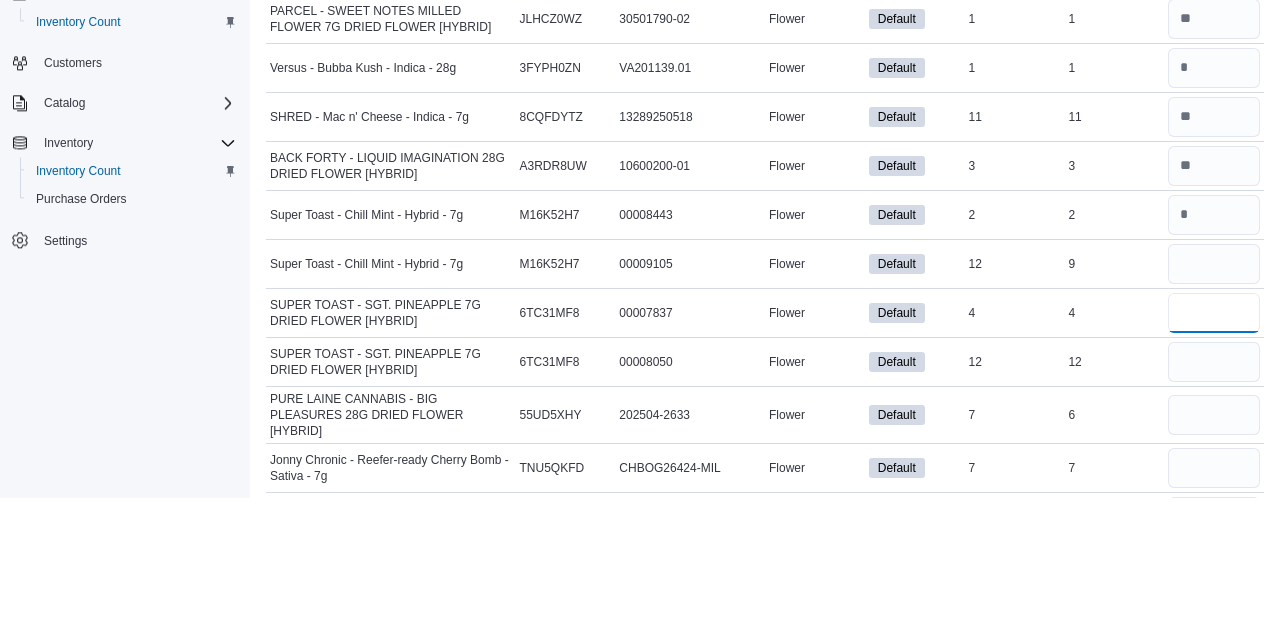 click at bounding box center (1214, 450) 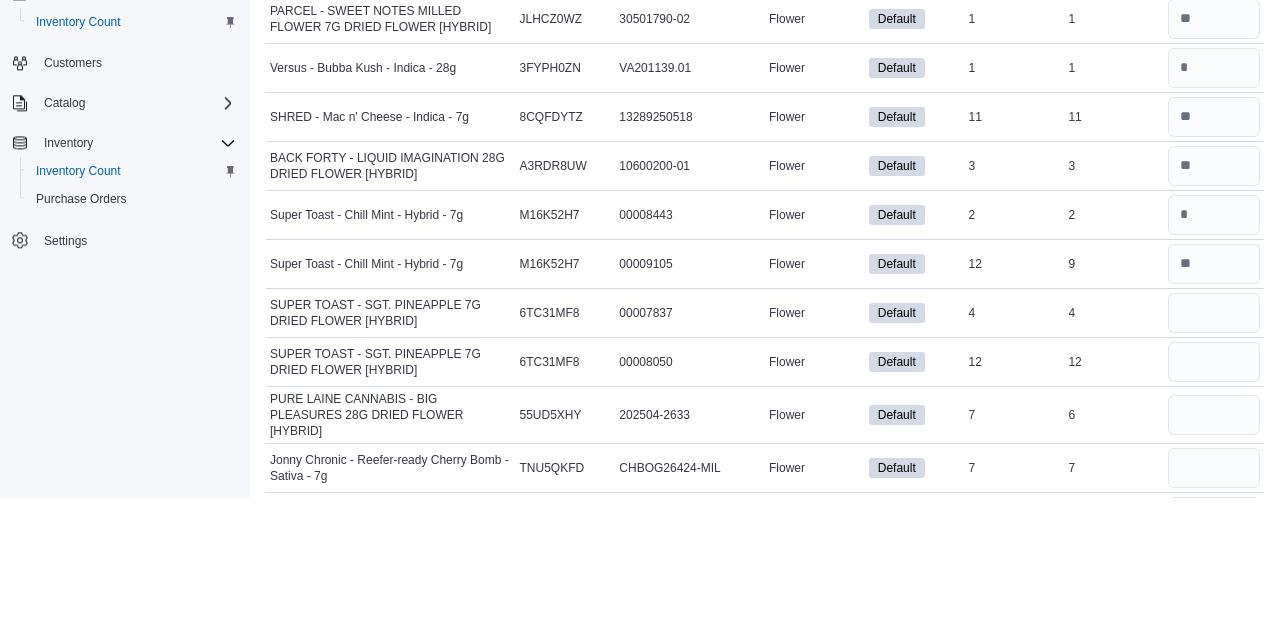 click on "Load All Apps in New Hub Home   Inventory Count   Customers   Catalog   Inventory   Inventory Count   Purchase Orders   Settings" at bounding box center [124, 336] 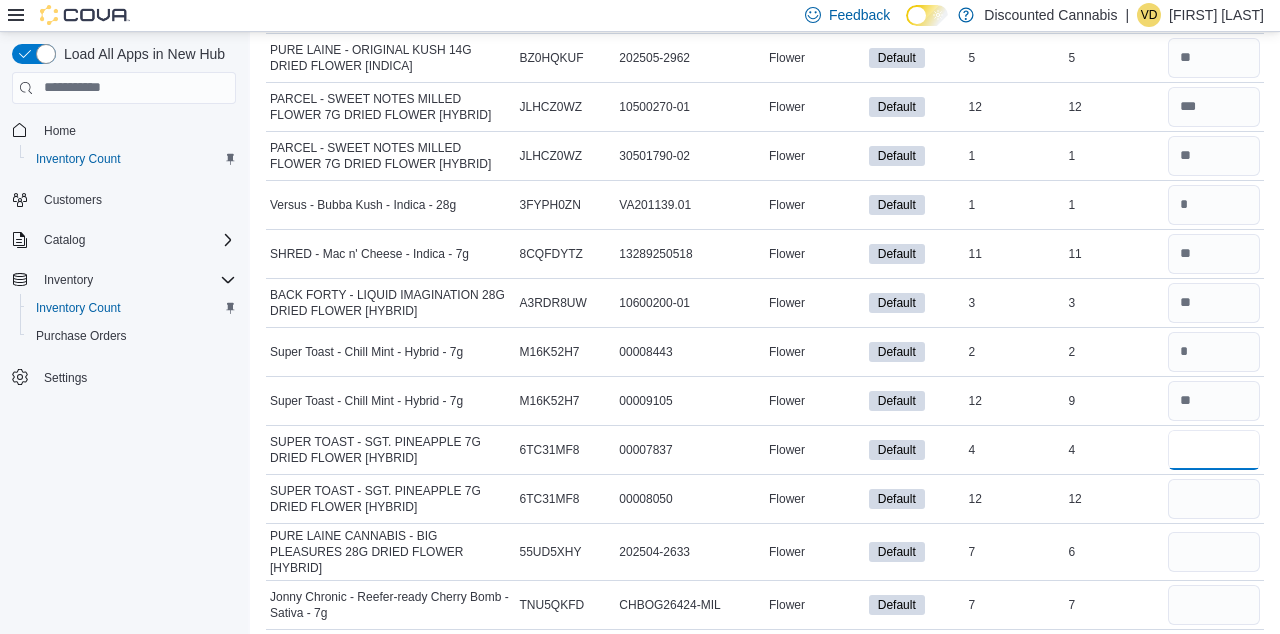 click at bounding box center [1214, 450] 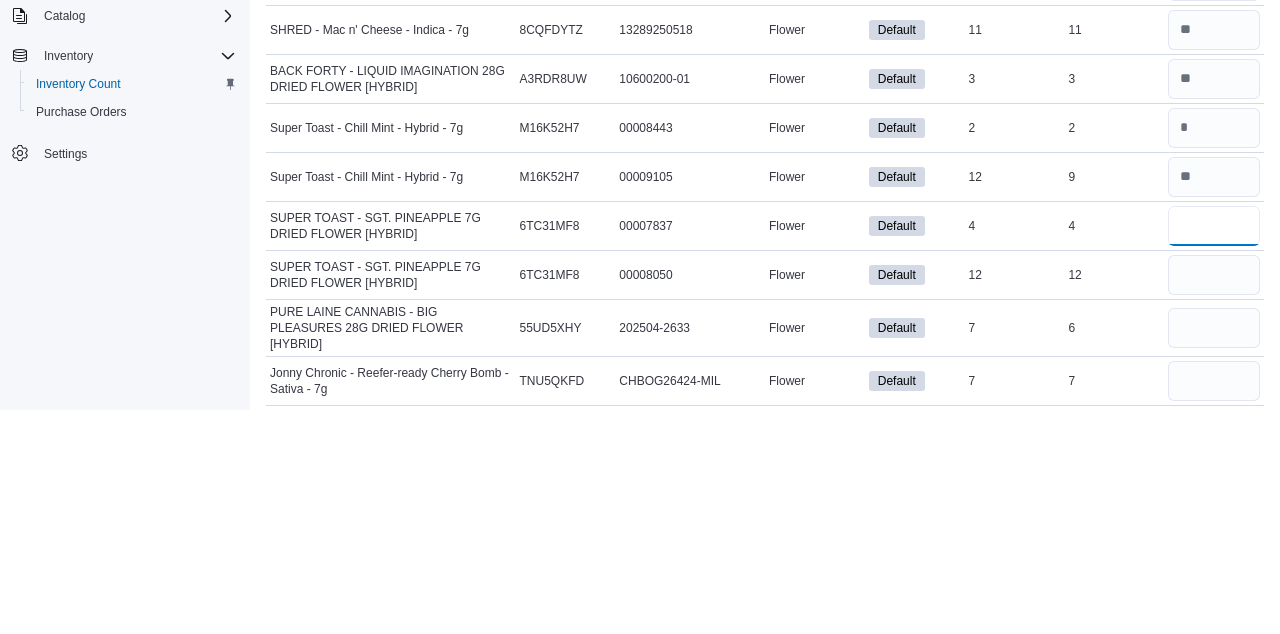 type on "*" 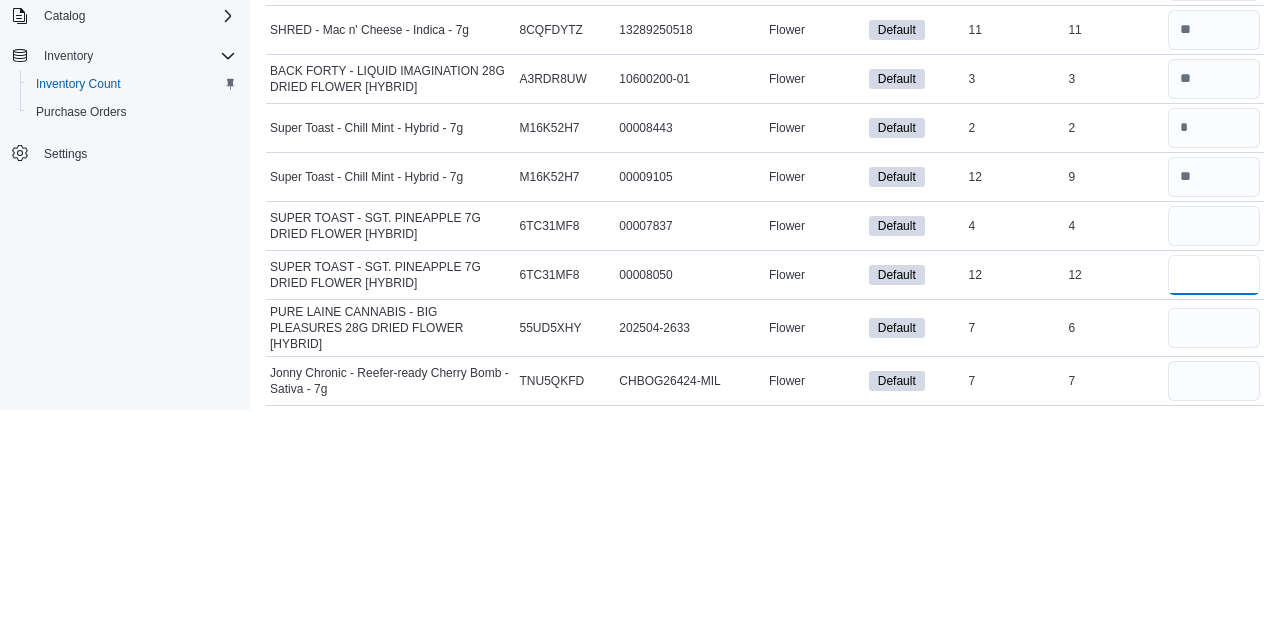 click at bounding box center (1214, 499) 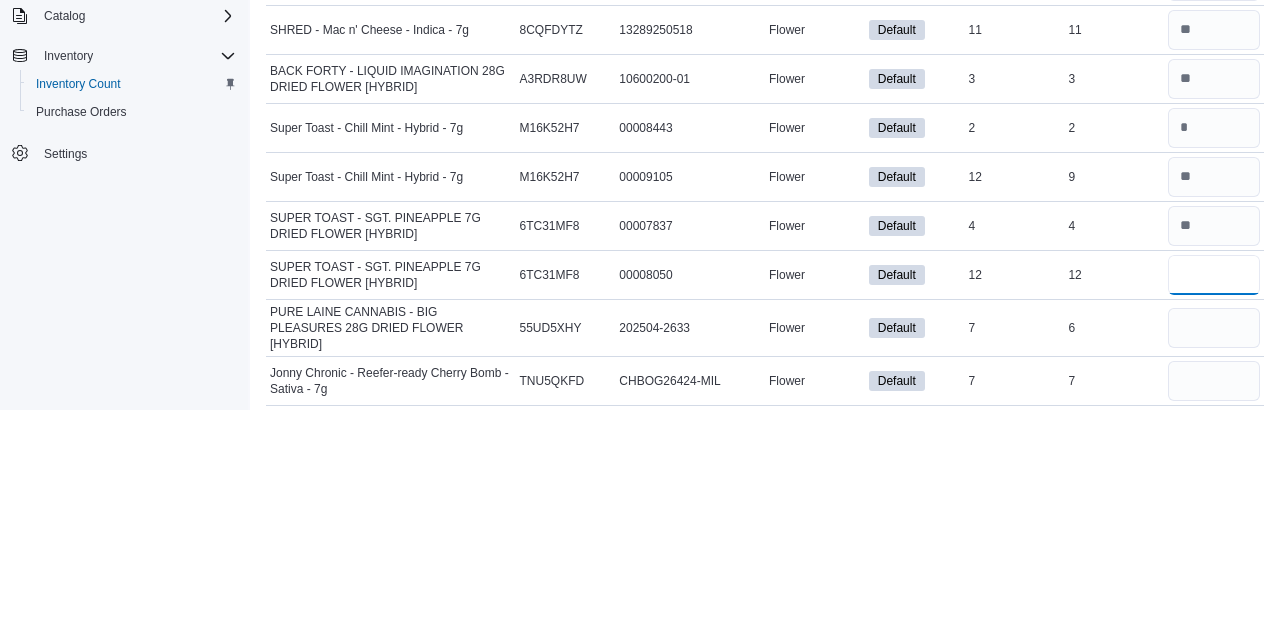 click at bounding box center (1214, 499) 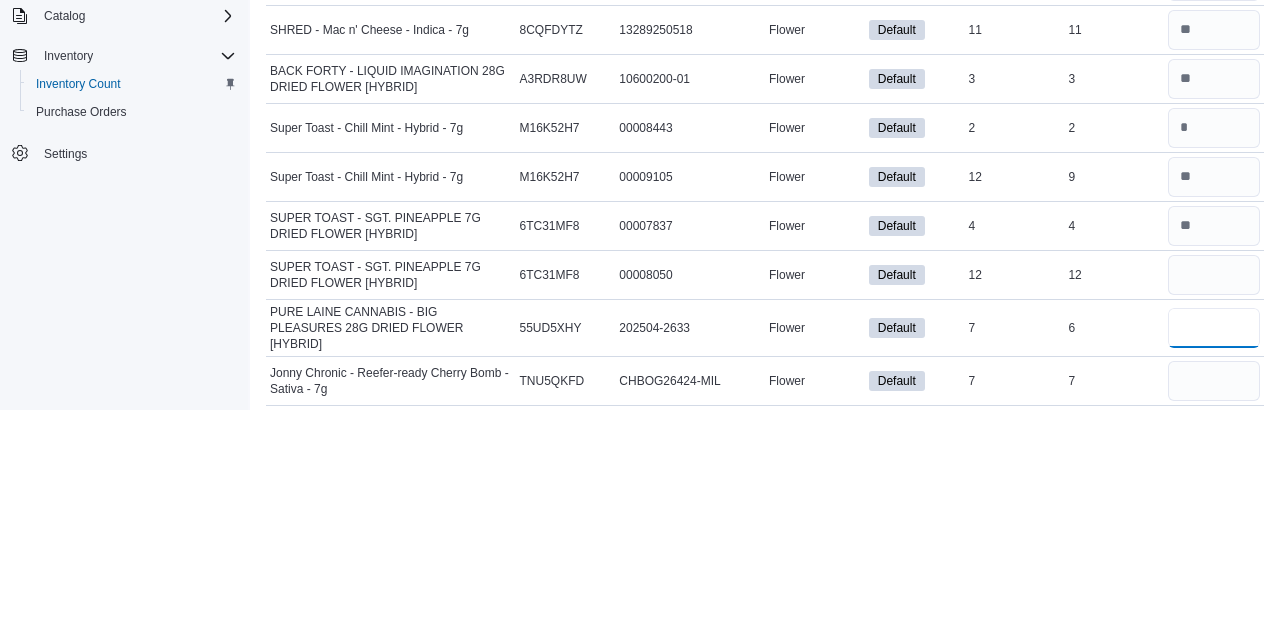 click at bounding box center (1214, 552) 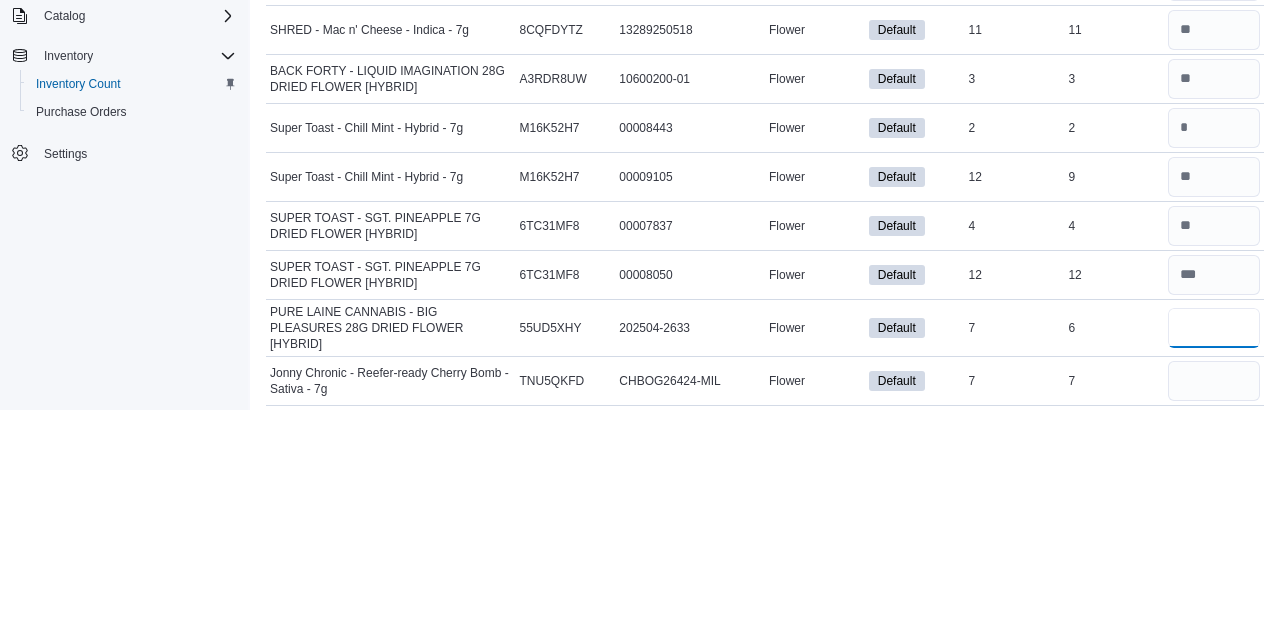 type on "*" 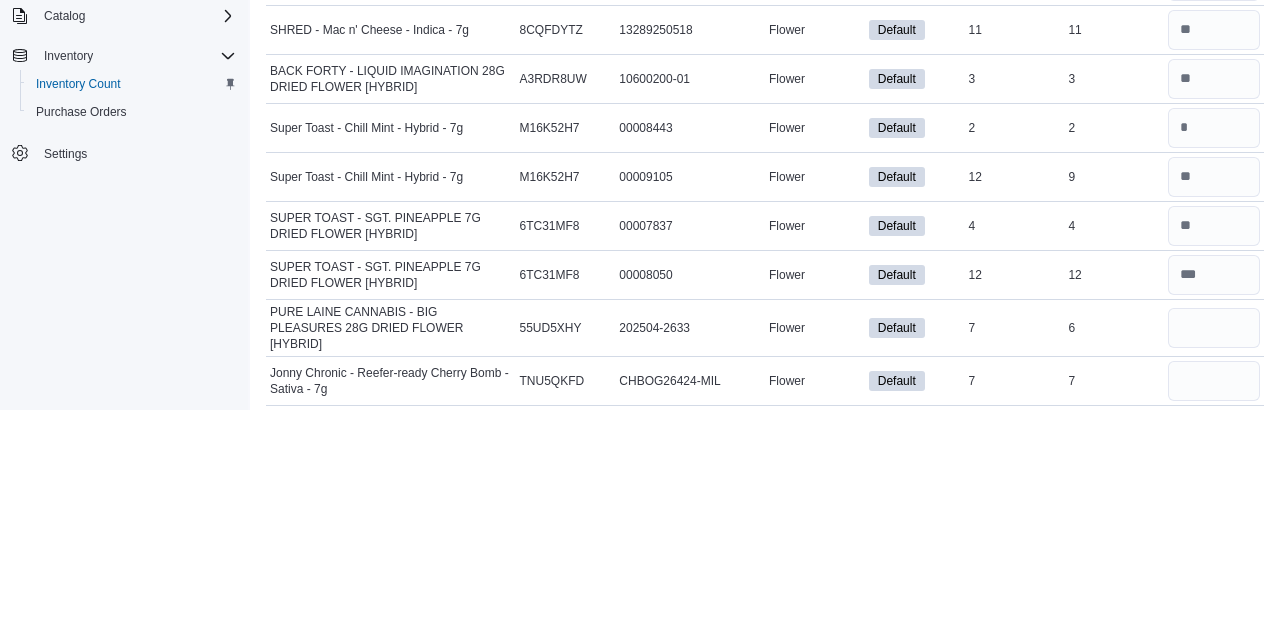 click on "Load All Apps in New Hub Home   Inventory Count   Customers   Catalog   Inventory   Inventory Count   Purchase Orders   Settings" at bounding box center [124, 336] 